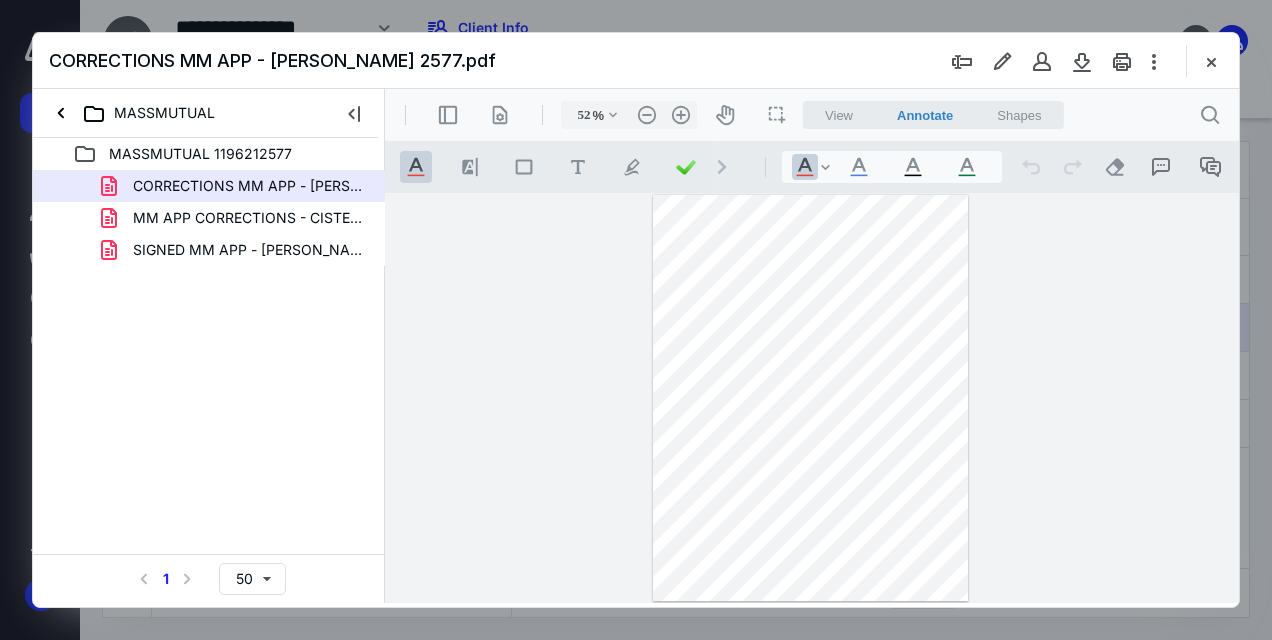 scroll, scrollTop: 0, scrollLeft: 0, axis: both 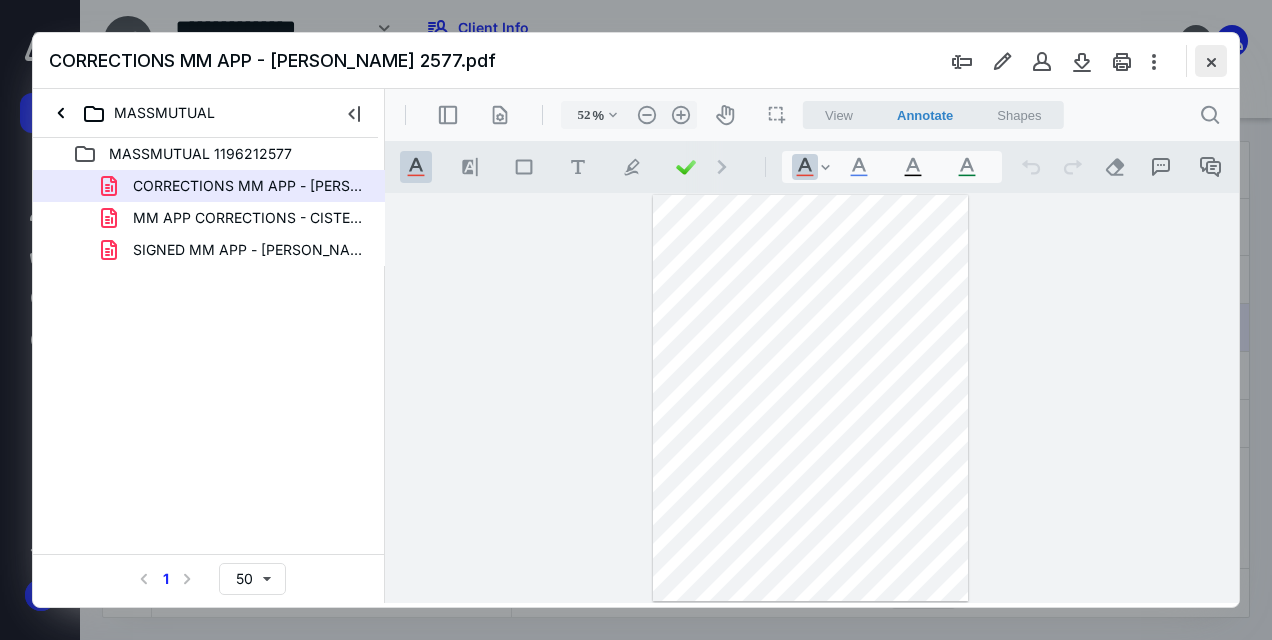 click at bounding box center (1211, 61) 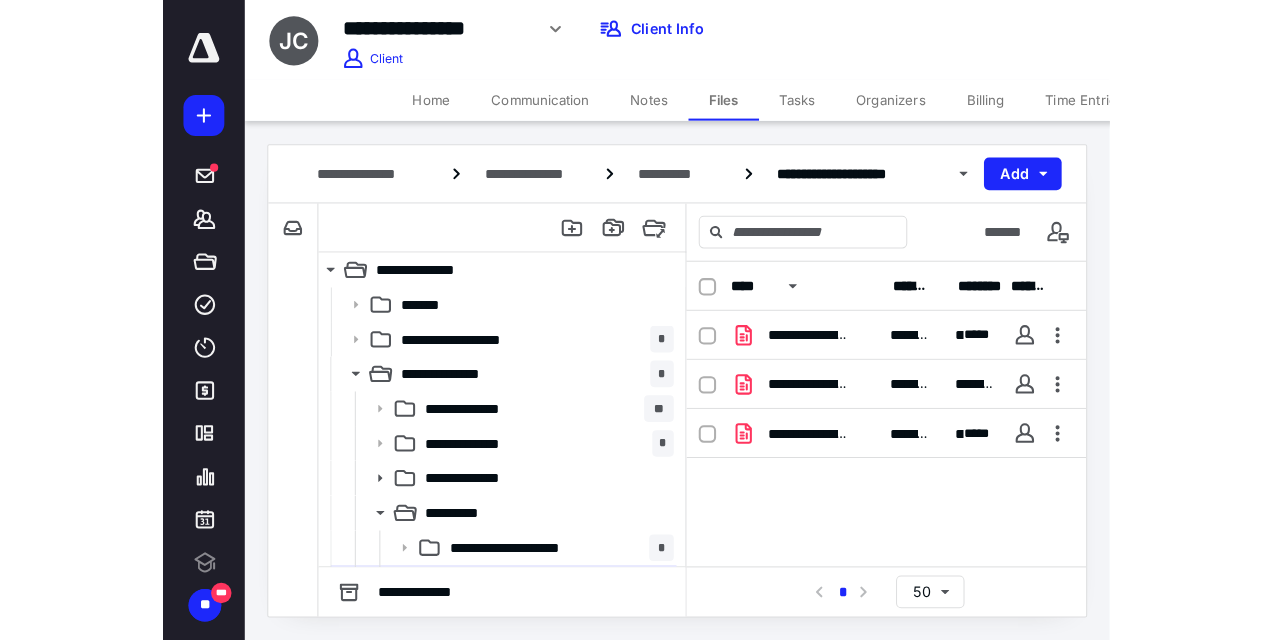 scroll, scrollTop: 0, scrollLeft: 0, axis: both 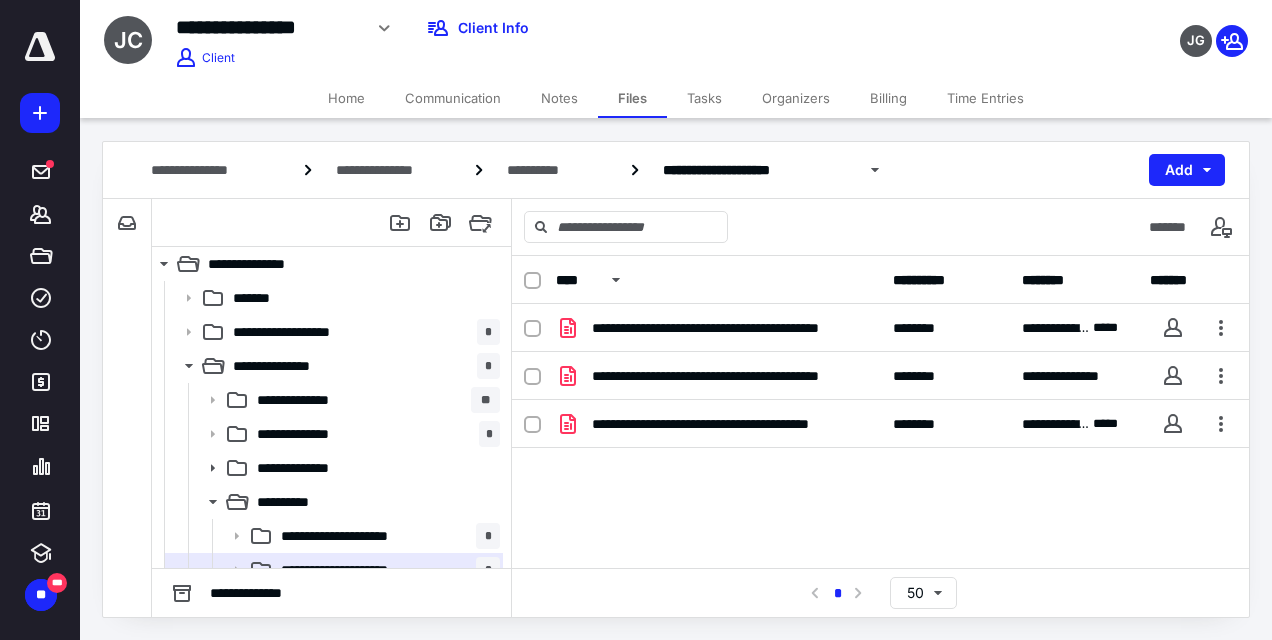 drag, startPoint x: 338, startPoint y: 38, endPoint x: 347, endPoint y: 0, distance: 39.051247 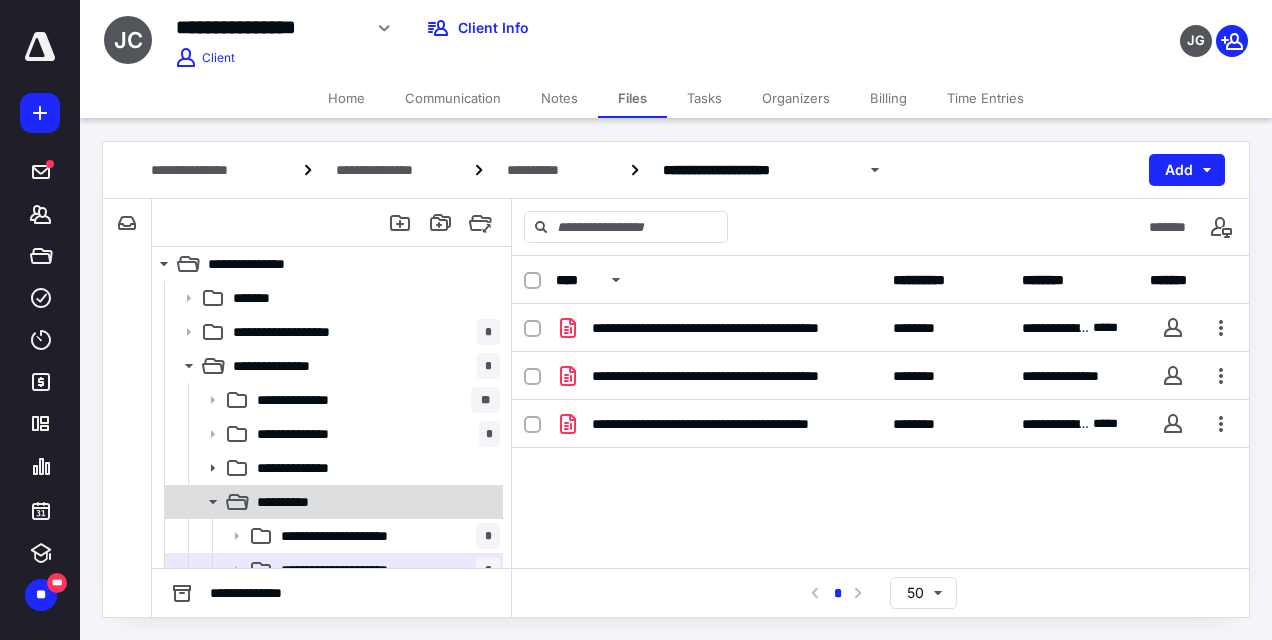 scroll, scrollTop: 100, scrollLeft: 0, axis: vertical 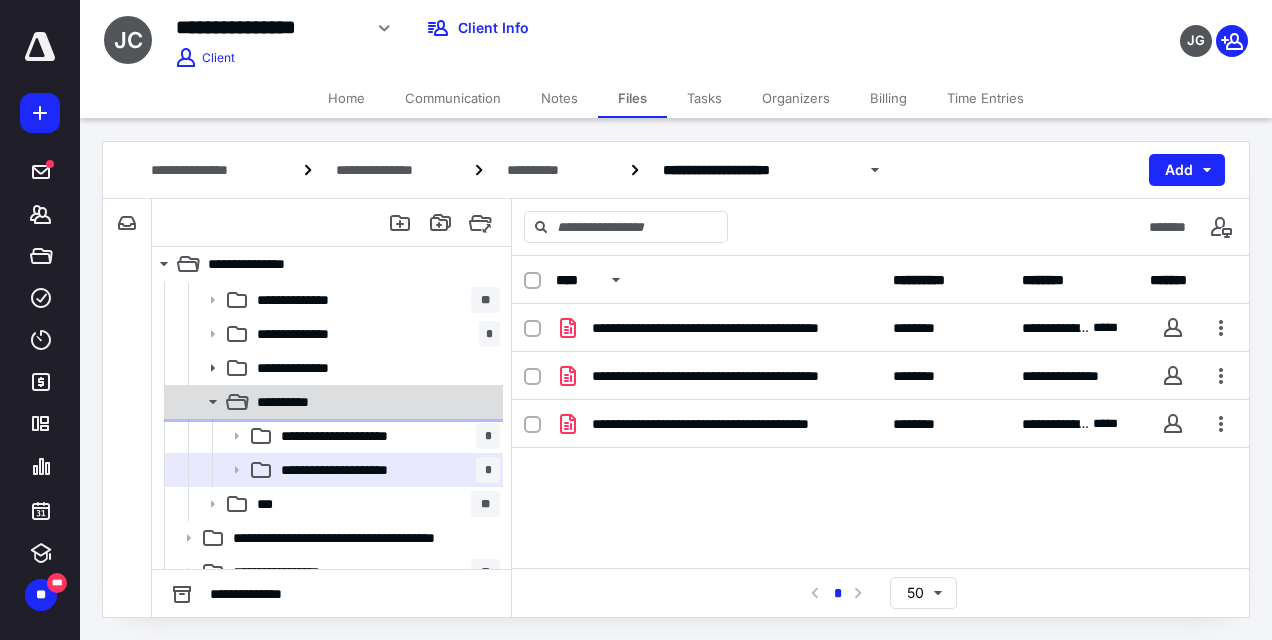 click on "**********" at bounding box center [307, 402] 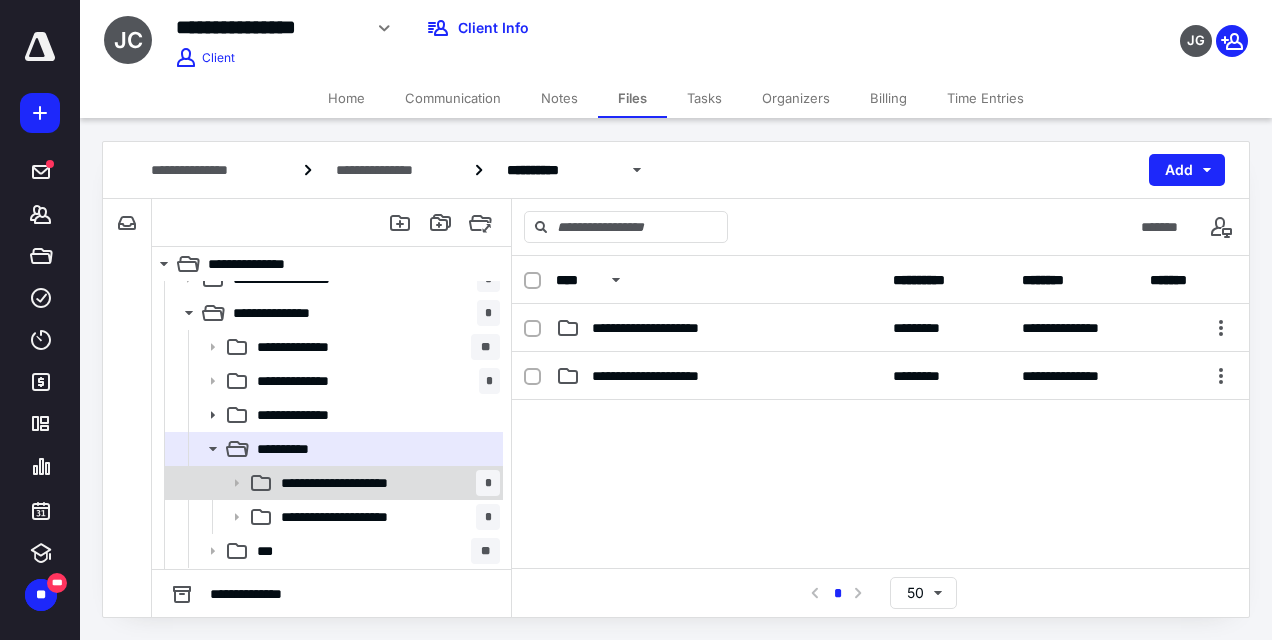 scroll, scrollTop: 0, scrollLeft: 0, axis: both 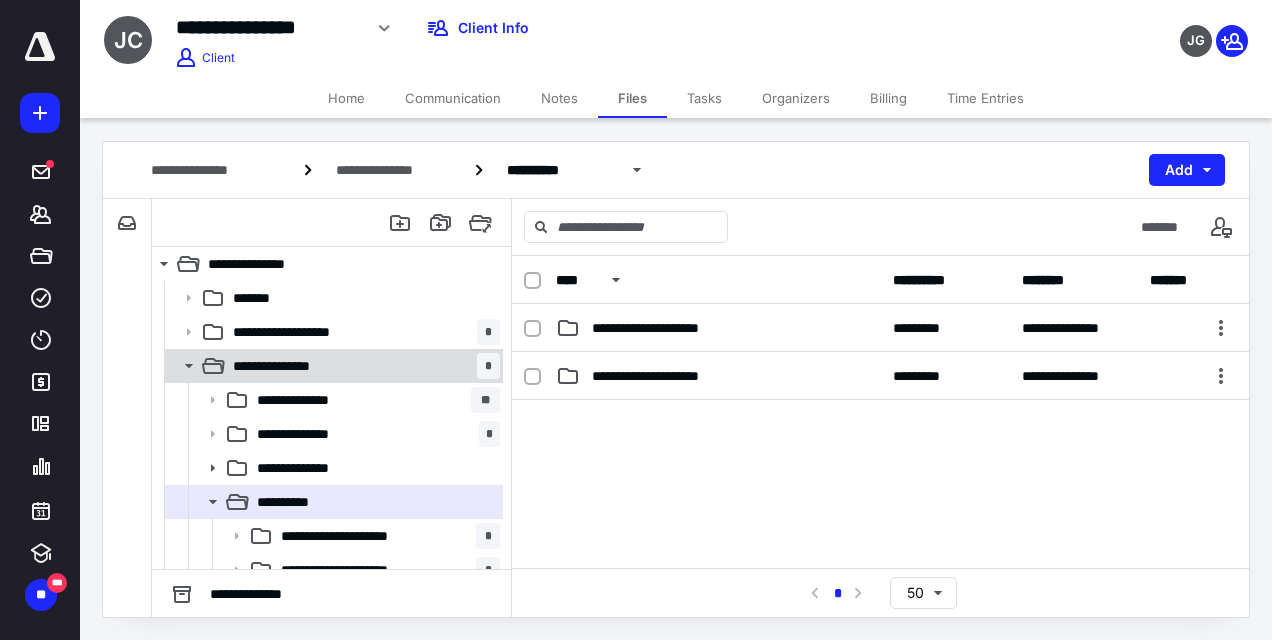 click on "**********" at bounding box center (362, 366) 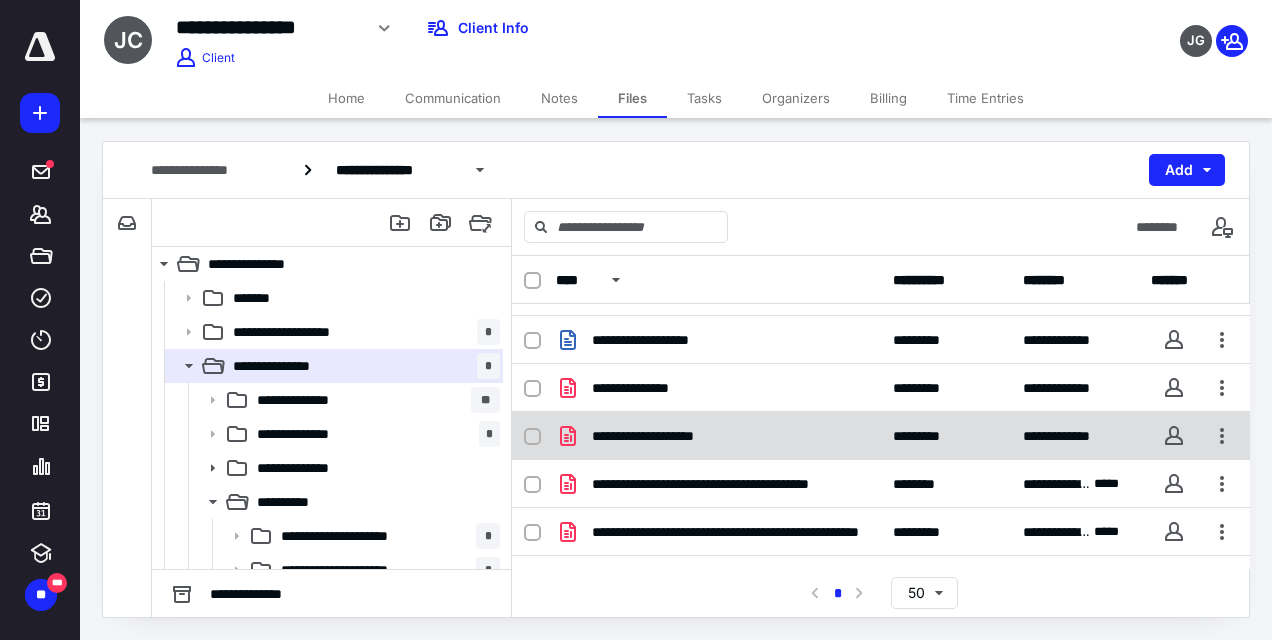 scroll, scrollTop: 306, scrollLeft: 0, axis: vertical 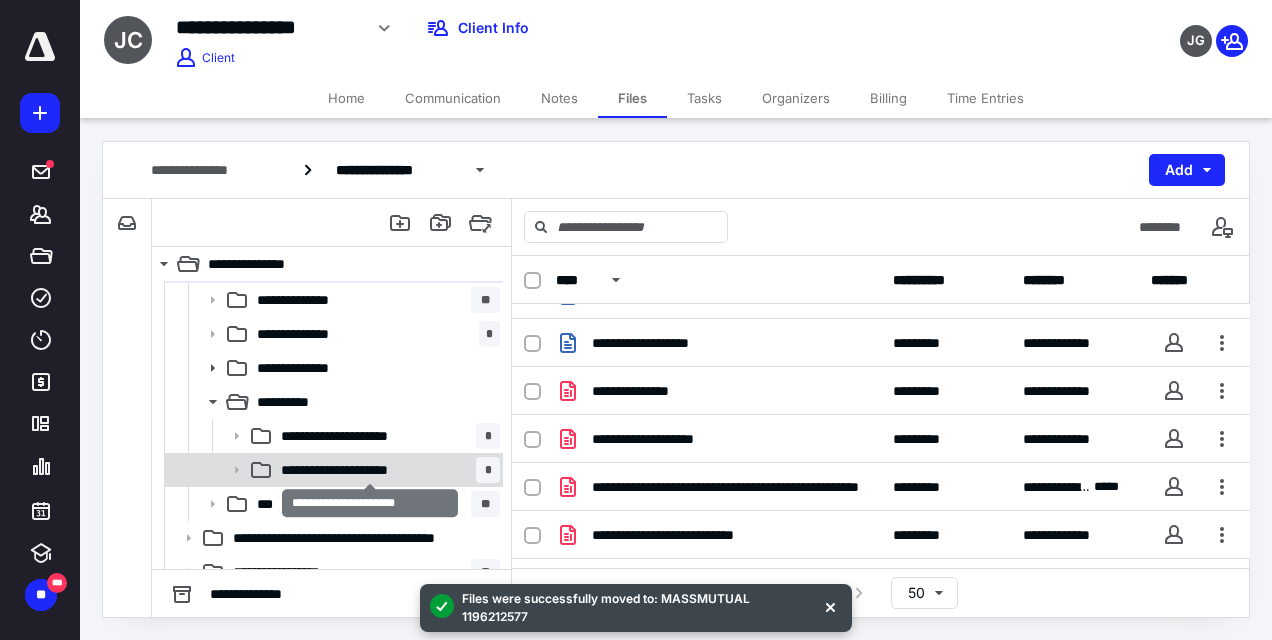 click on "**********" at bounding box center [371, 470] 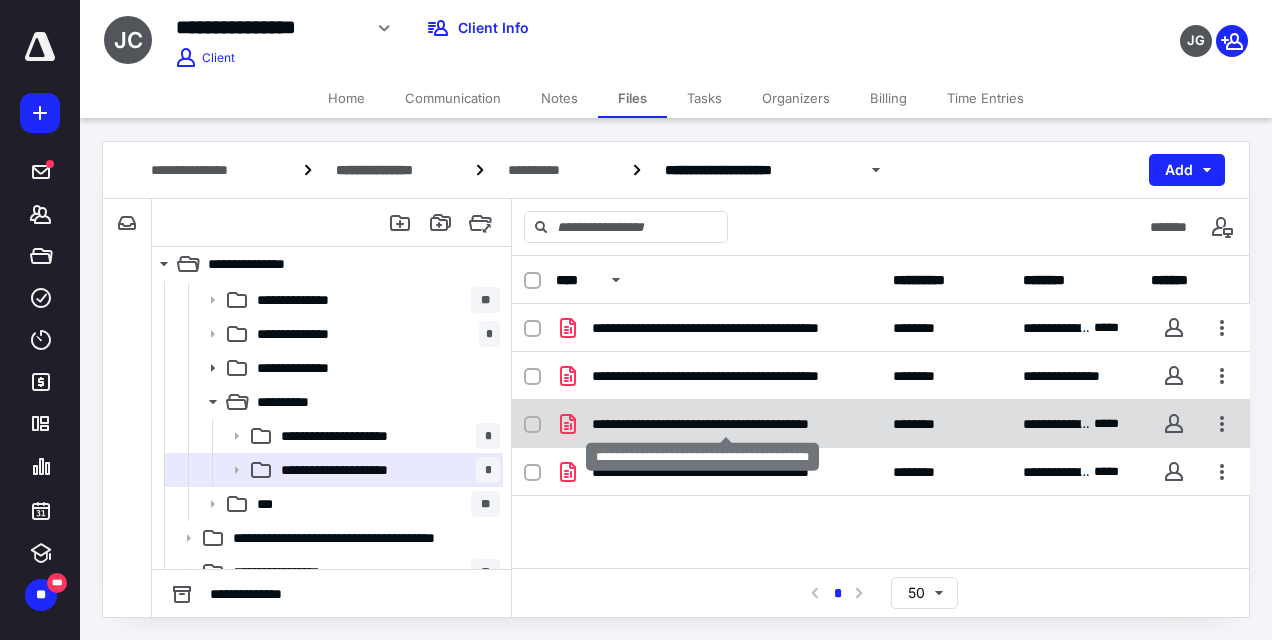 click on "**********" at bounding box center (726, 424) 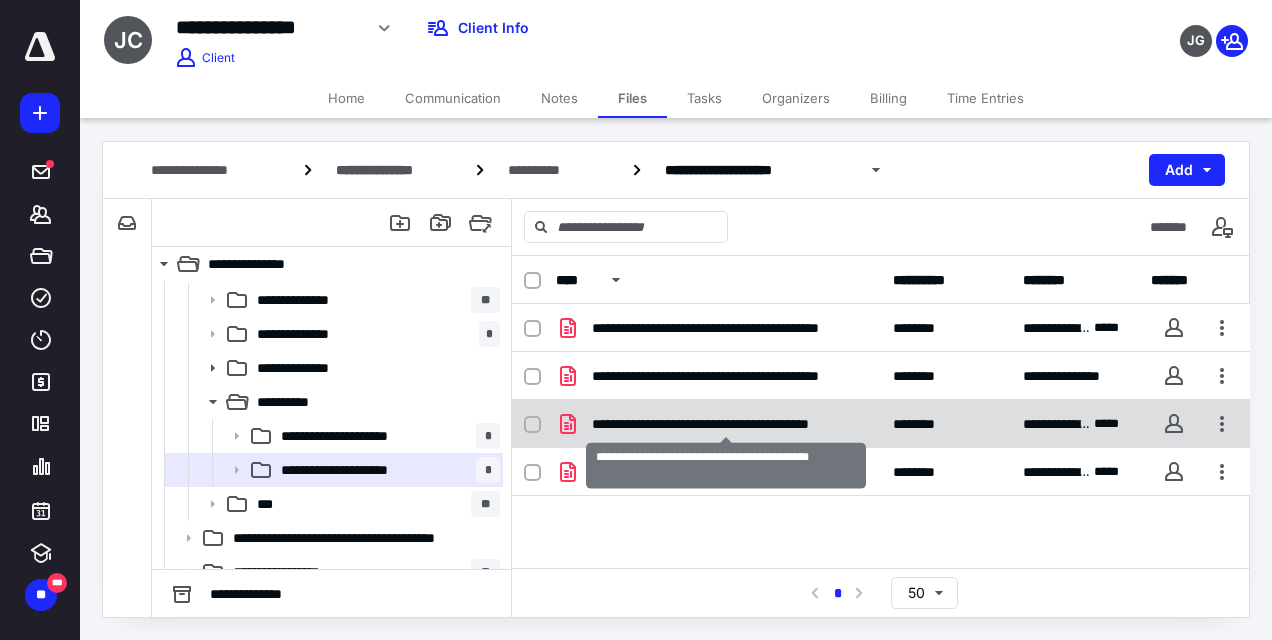 click on "**********" at bounding box center [726, 424] 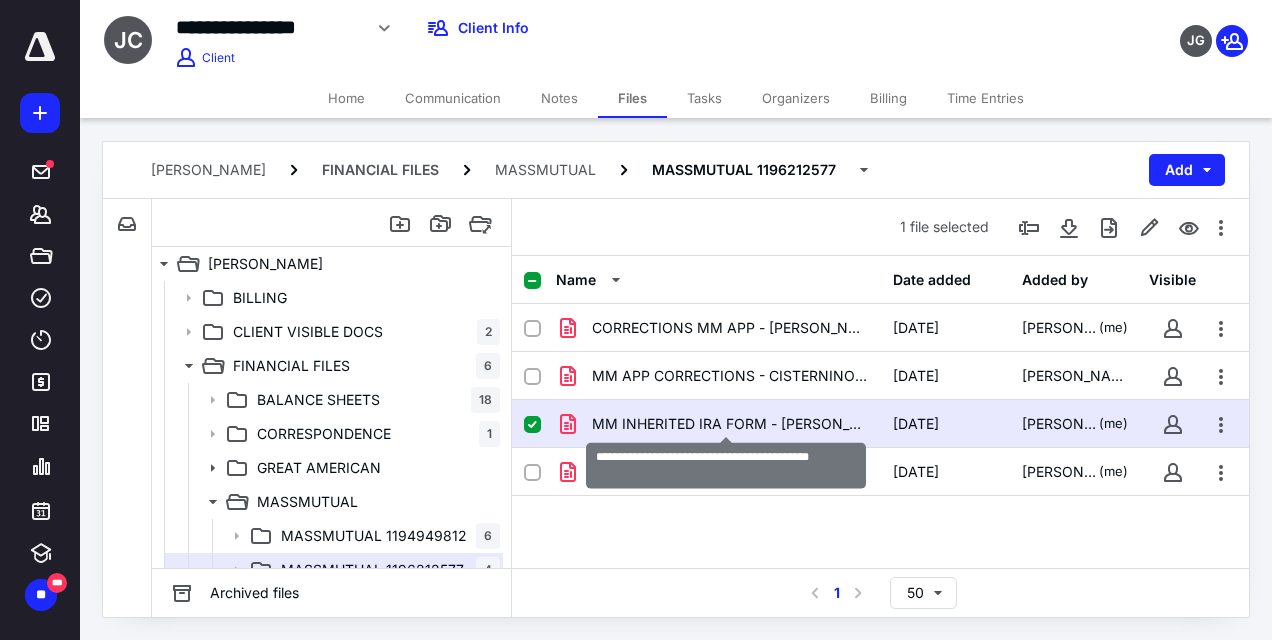 scroll, scrollTop: 100, scrollLeft: 0, axis: vertical 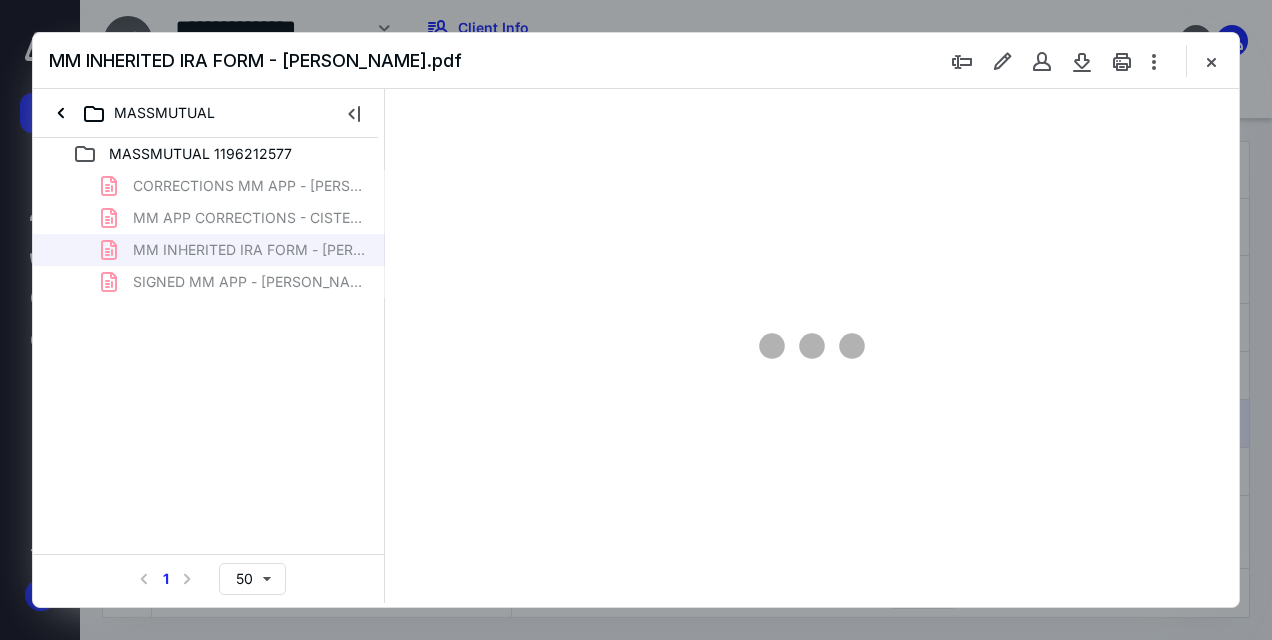 type on "52" 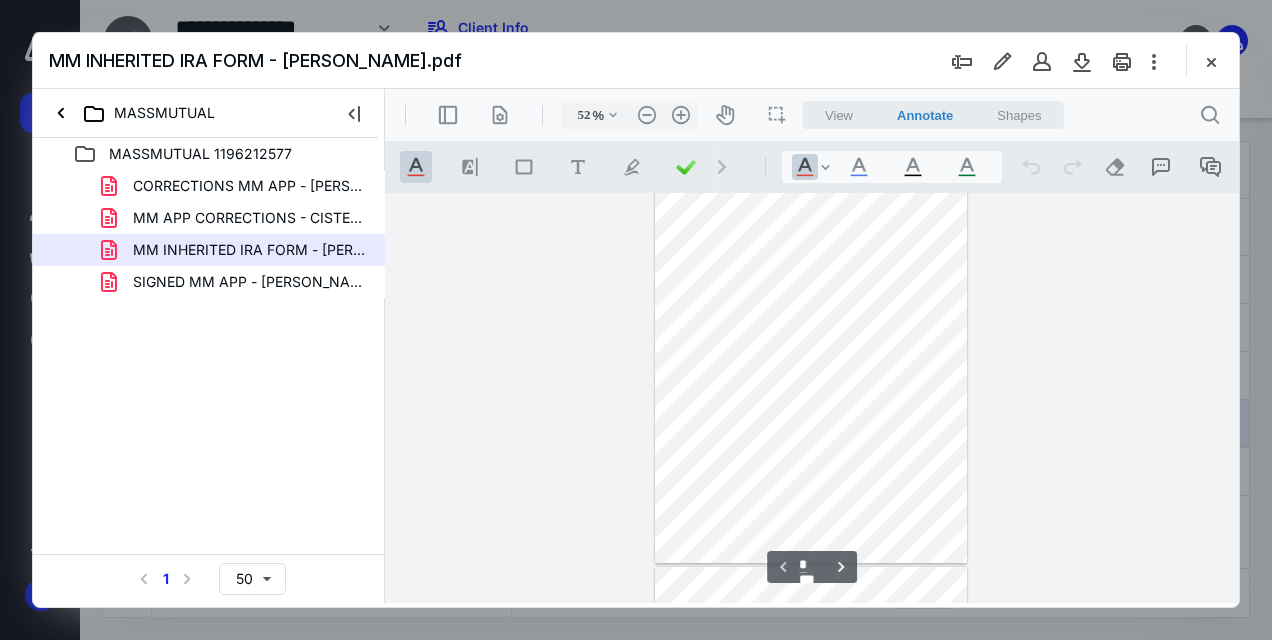 scroll, scrollTop: 0, scrollLeft: 0, axis: both 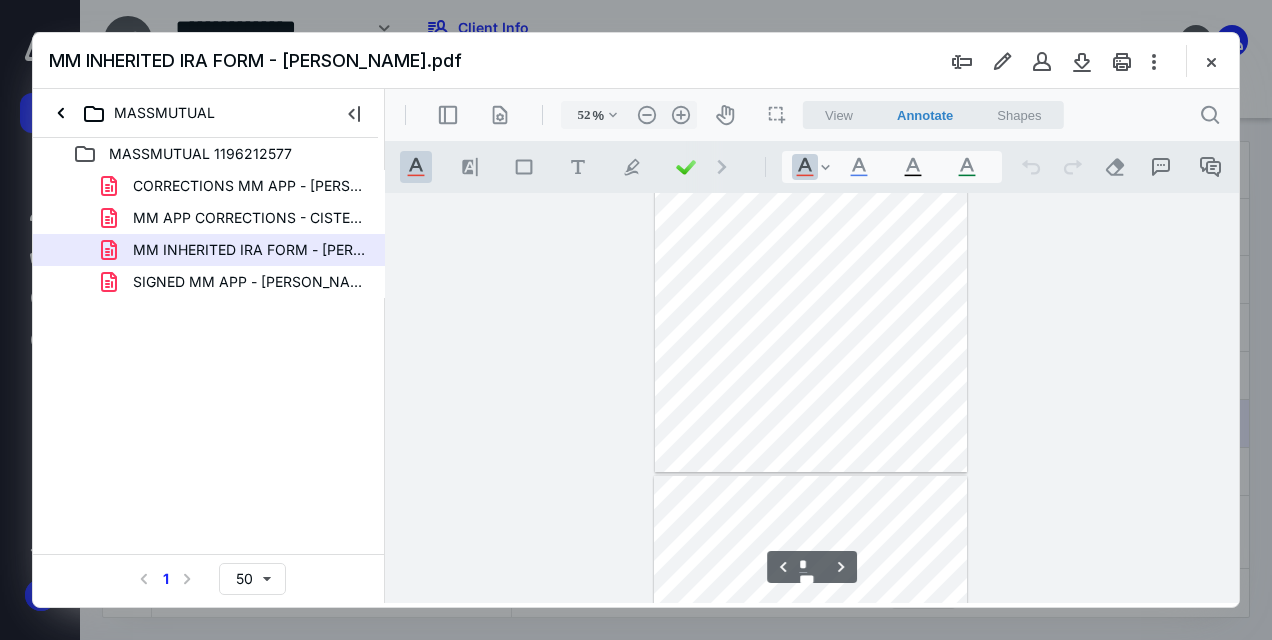 type on "*" 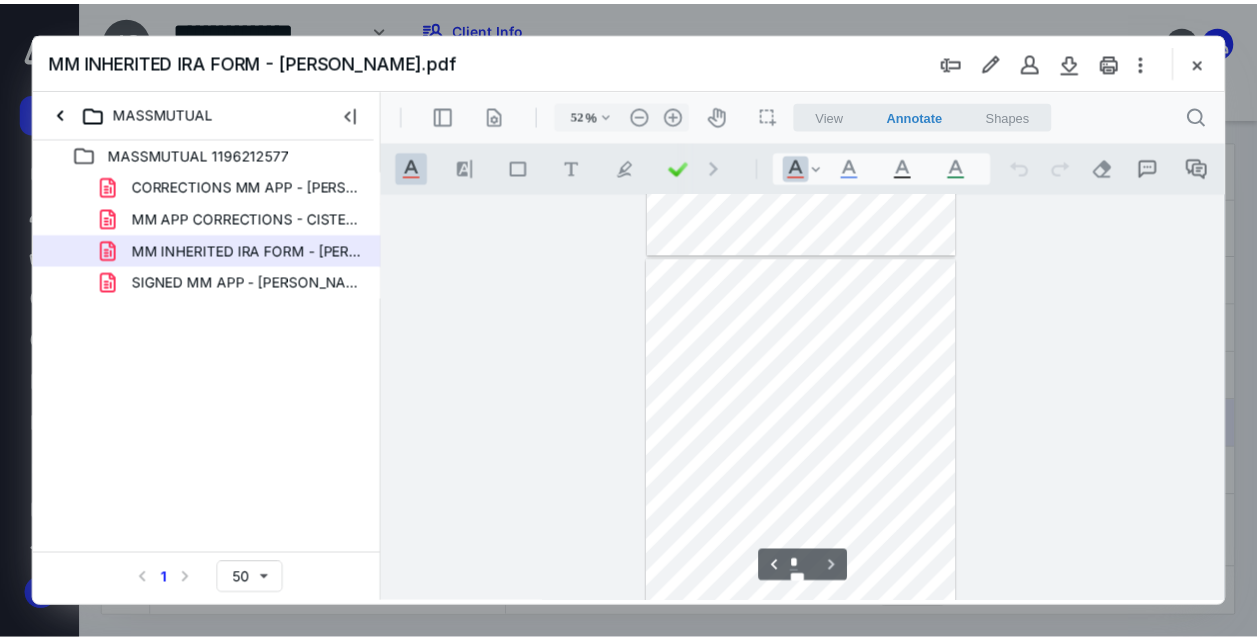 scroll, scrollTop: 3279, scrollLeft: 0, axis: vertical 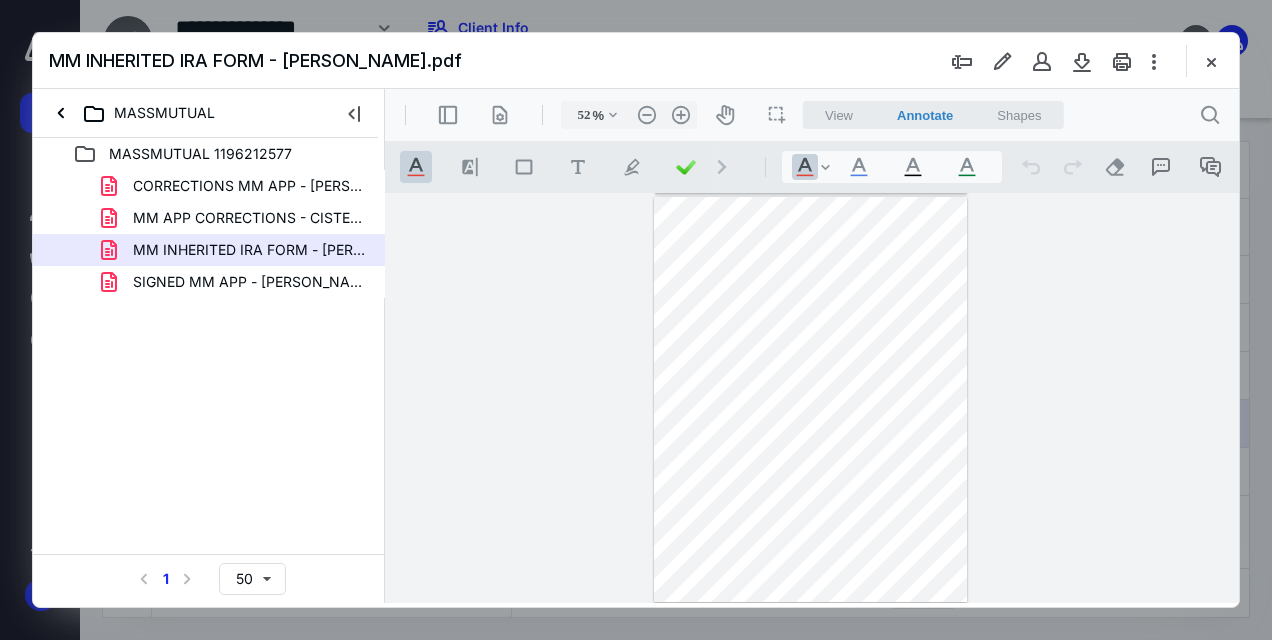 click at bounding box center [1211, 61] 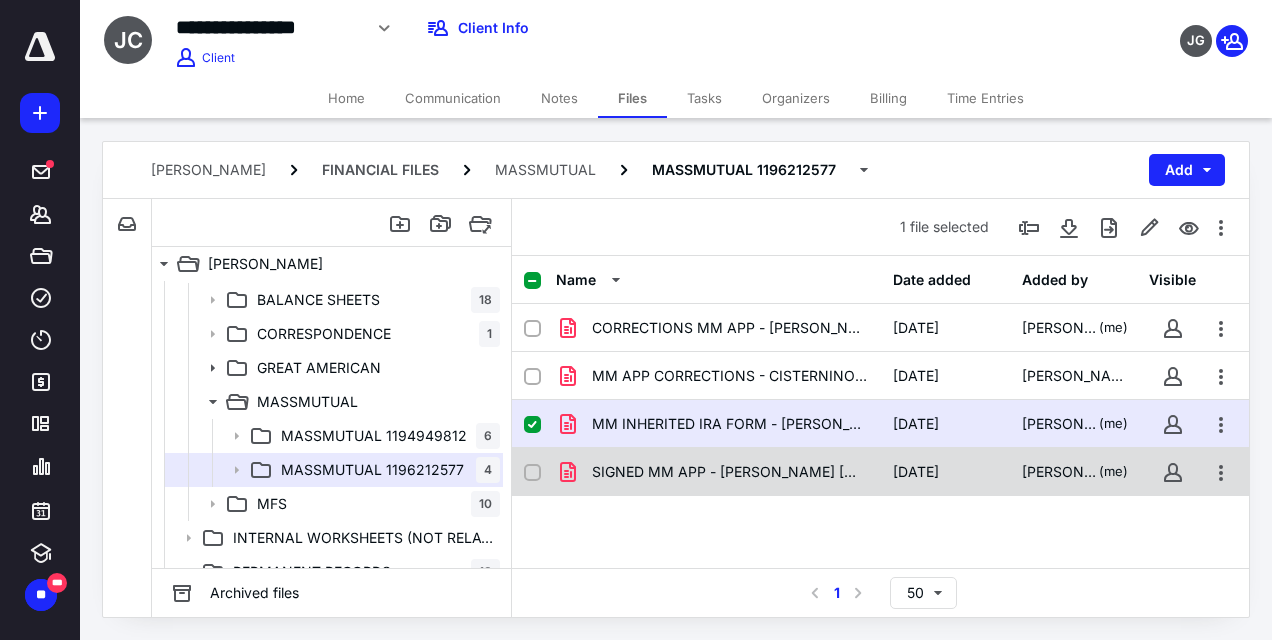 click on "Lauren Luzuriaga  (me)" at bounding box center (1075, 472) 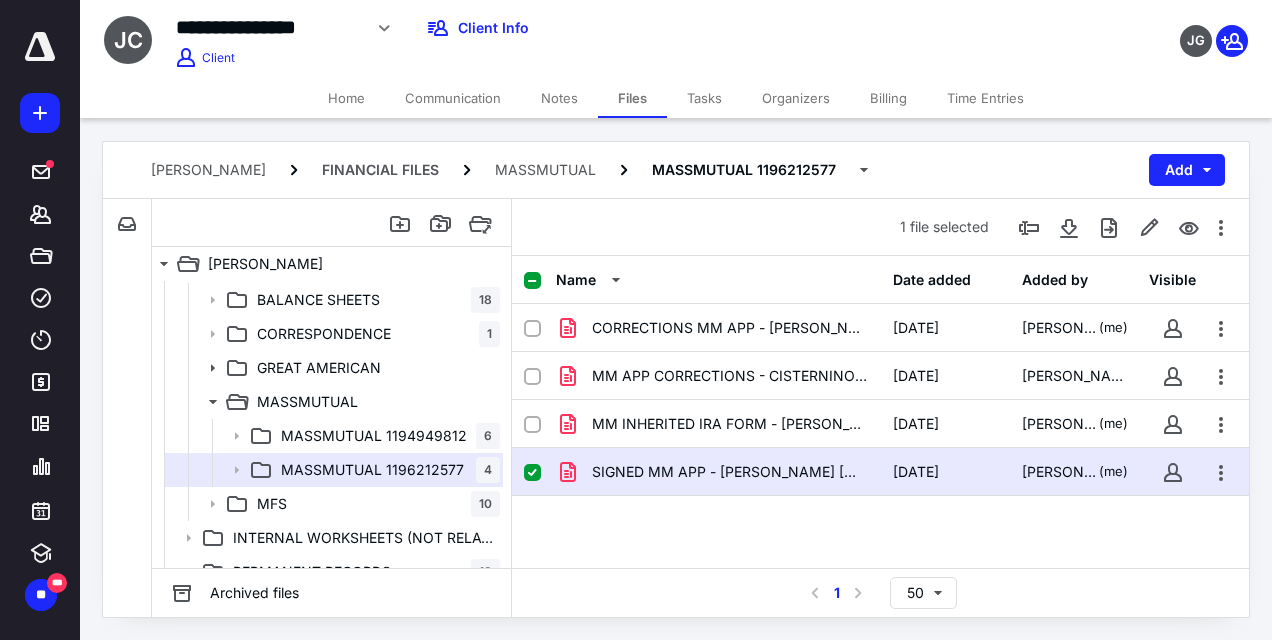 click on "Home" at bounding box center [346, 98] 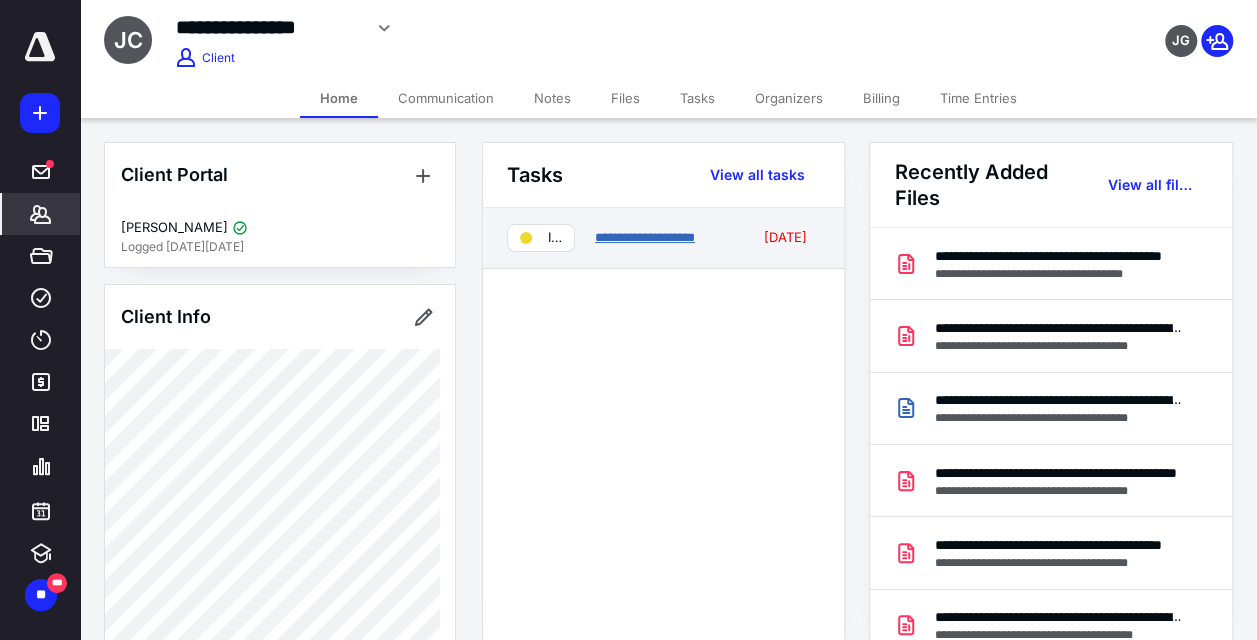 click on "**********" at bounding box center [645, 237] 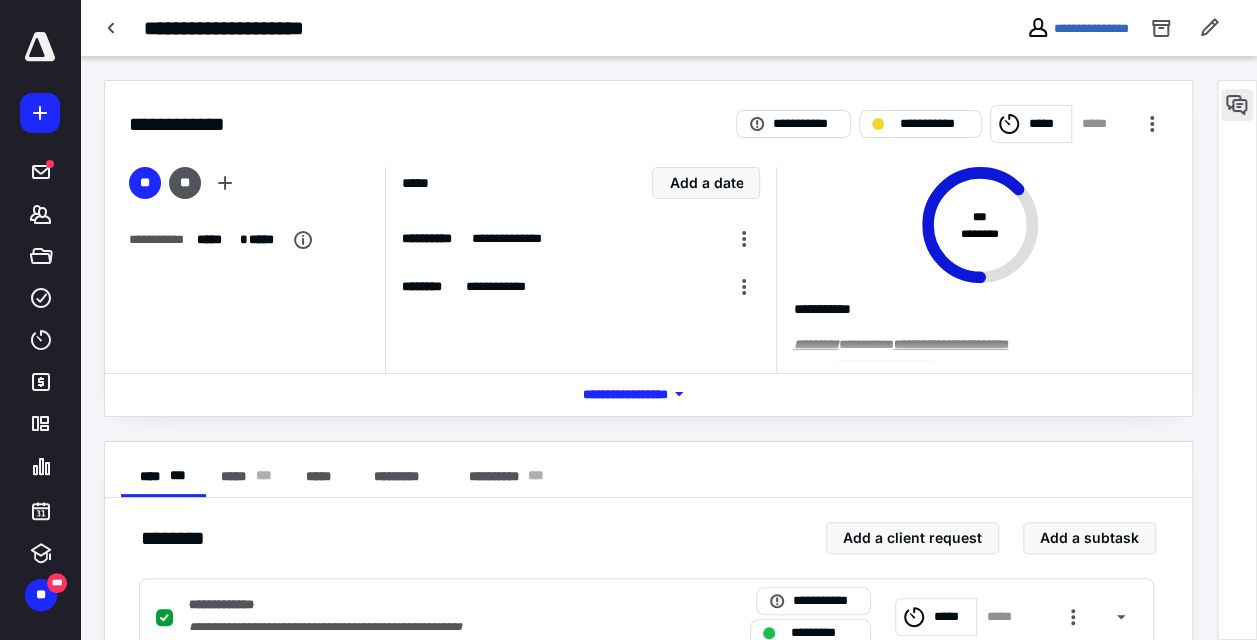 click at bounding box center (1237, 105) 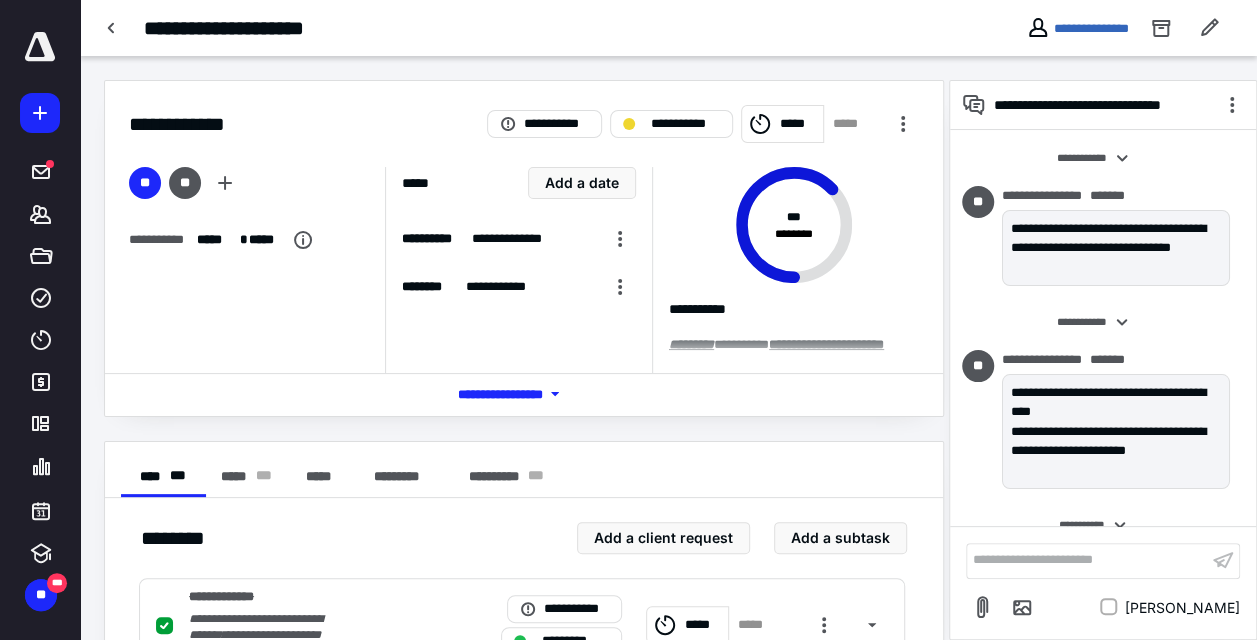 scroll, scrollTop: 3223, scrollLeft: 0, axis: vertical 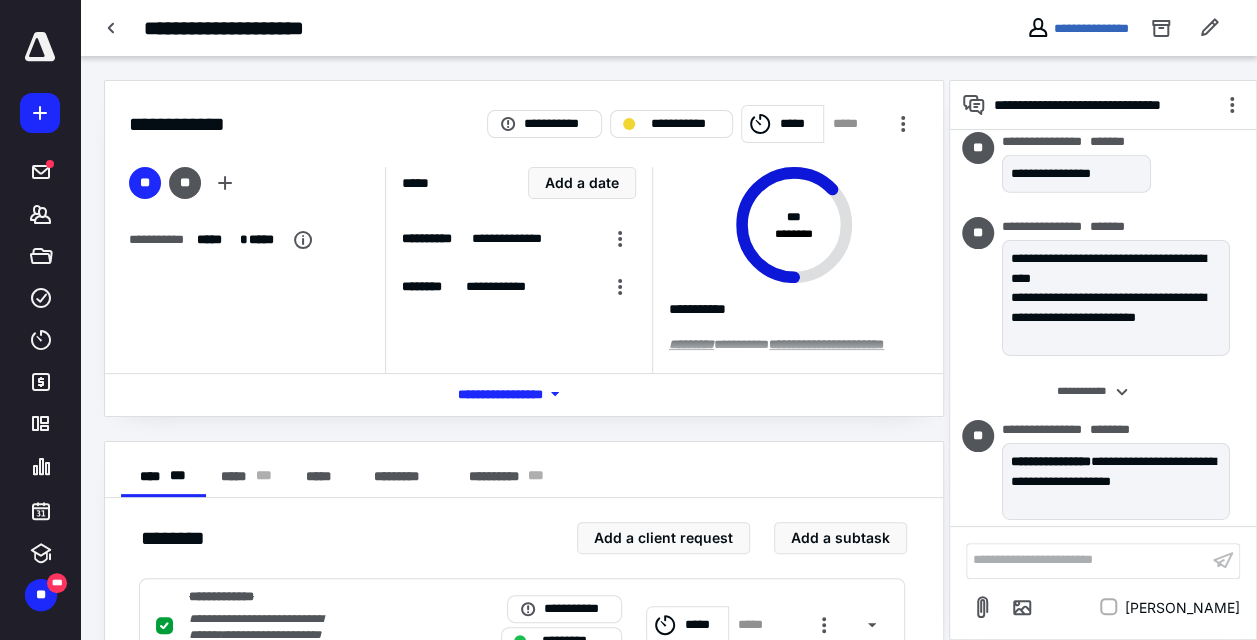 click on "**********" at bounding box center [1087, 560] 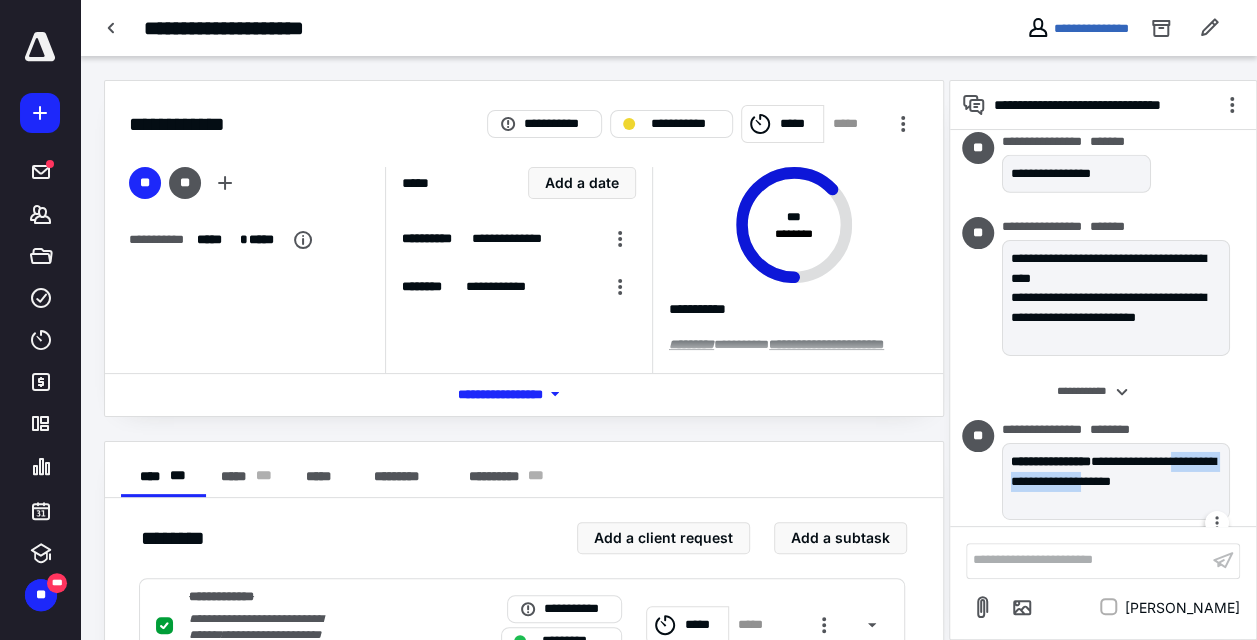 click on "**********" at bounding box center (1116, 481) 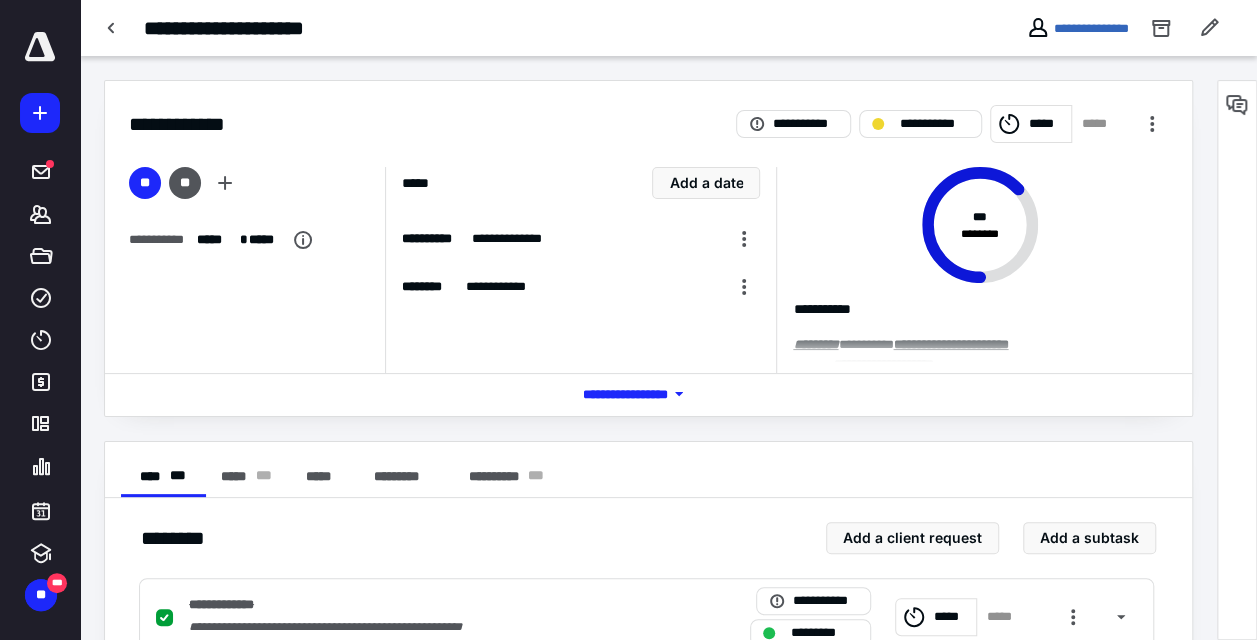 scroll, scrollTop: 0, scrollLeft: 0, axis: both 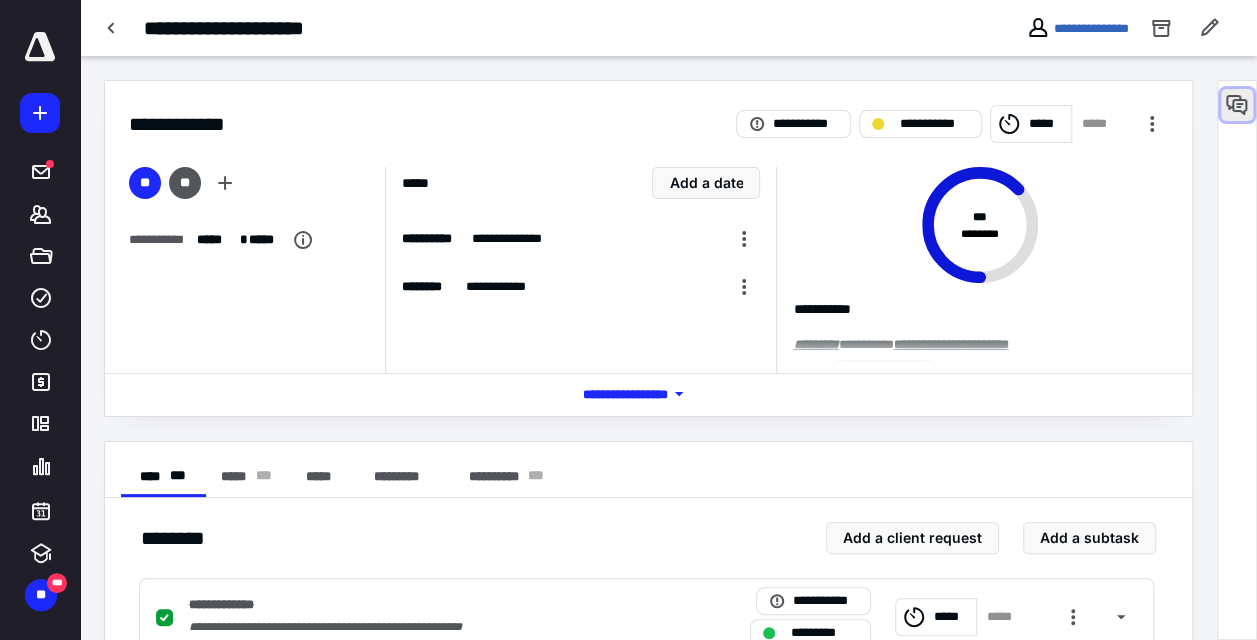 click at bounding box center [1237, 105] 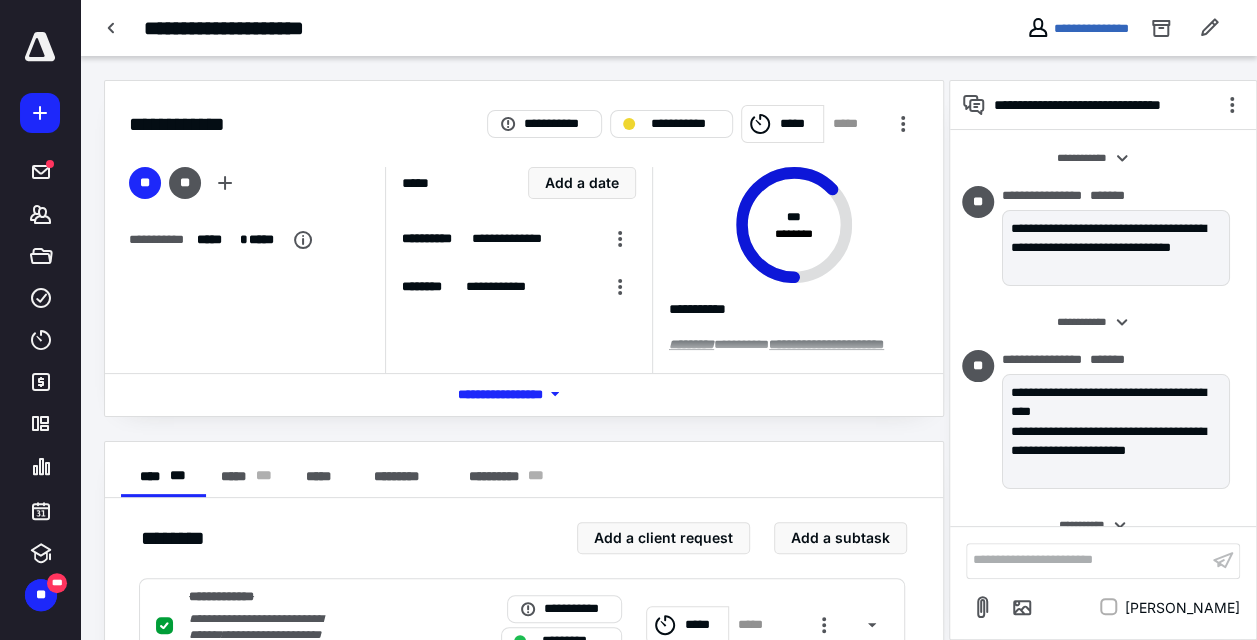 scroll, scrollTop: 3223, scrollLeft: 0, axis: vertical 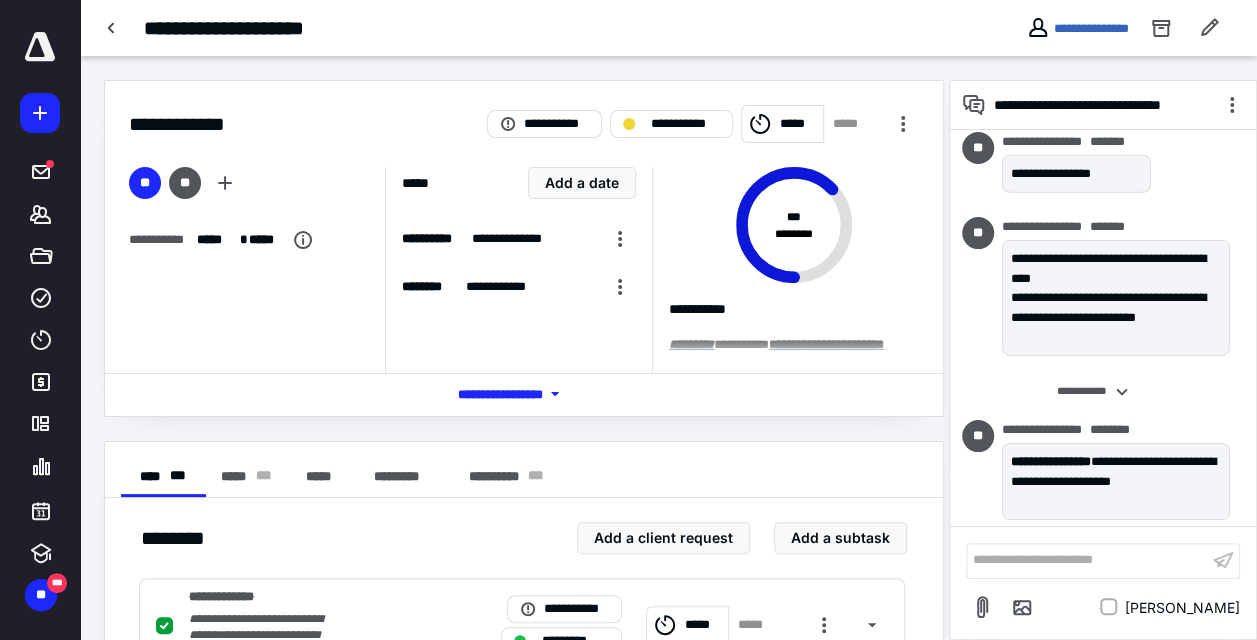 click on "**********" at bounding box center (1087, 560) 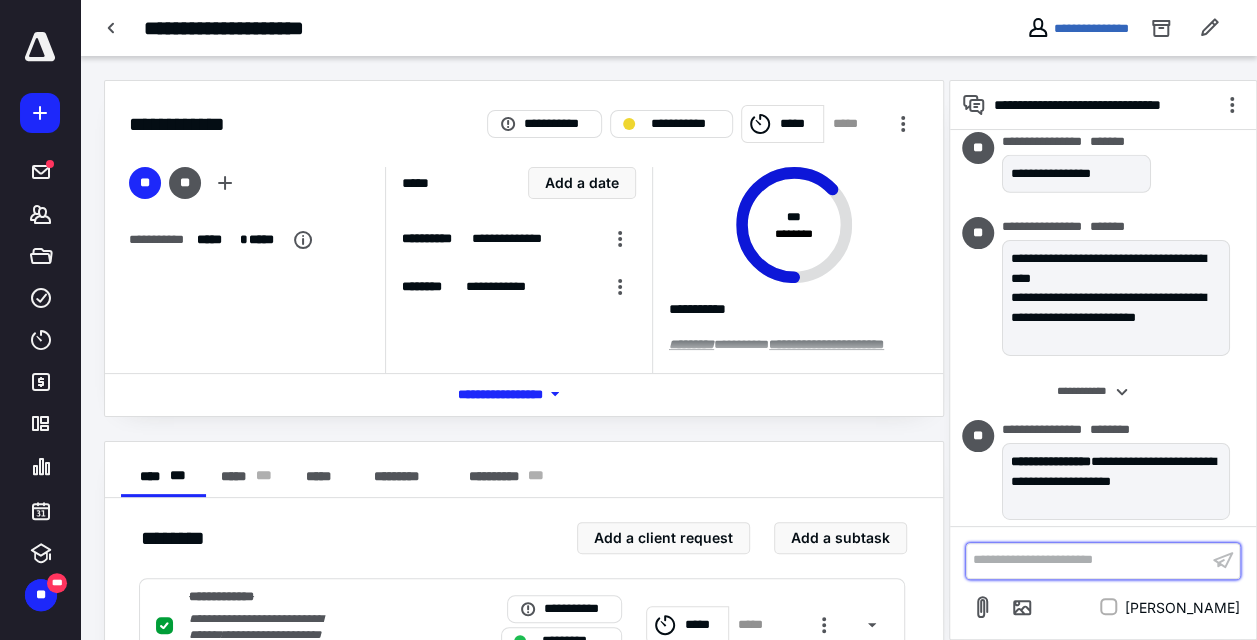 click on "**********" at bounding box center (1087, 560) 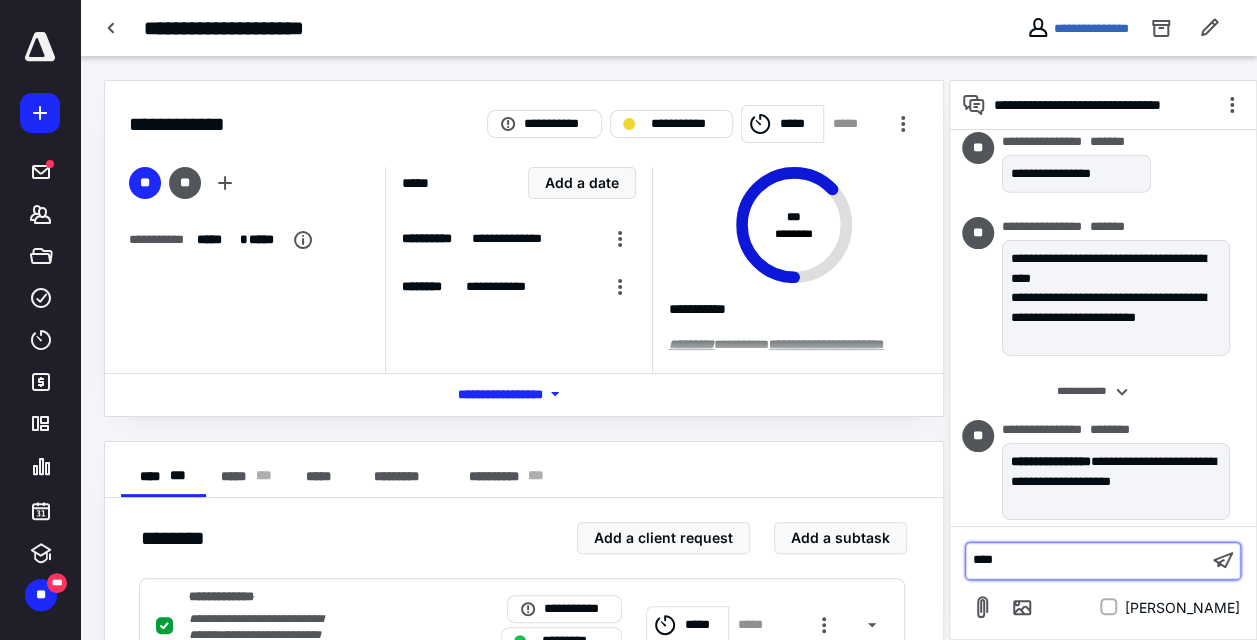 type 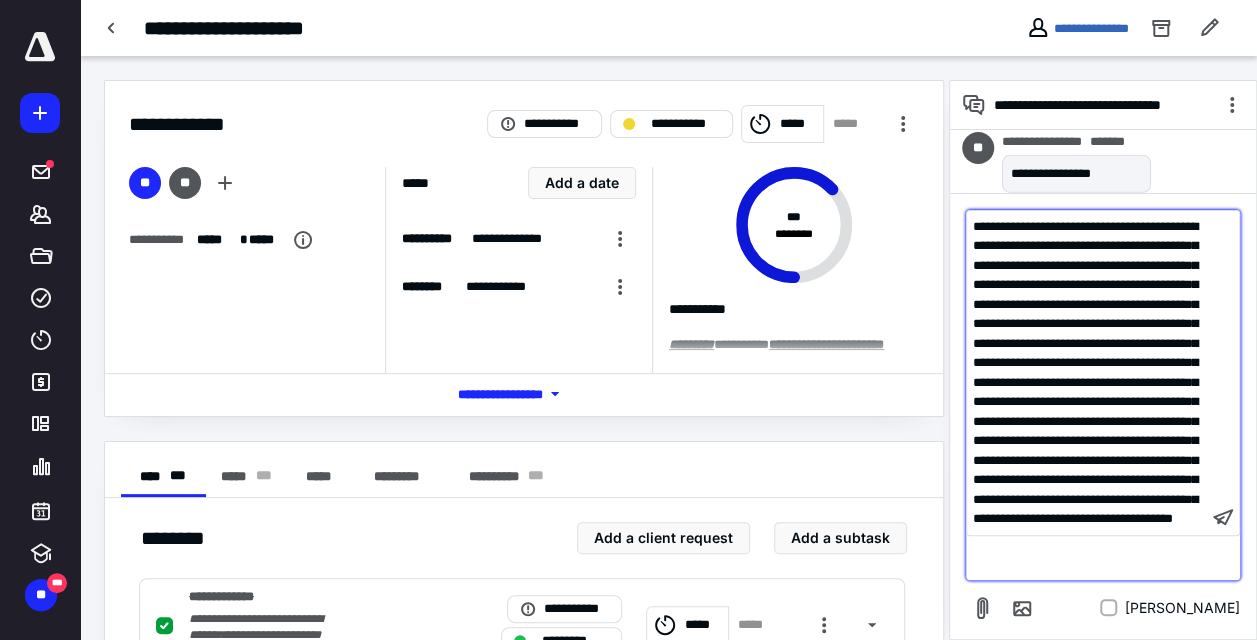 scroll, scrollTop: 200, scrollLeft: 0, axis: vertical 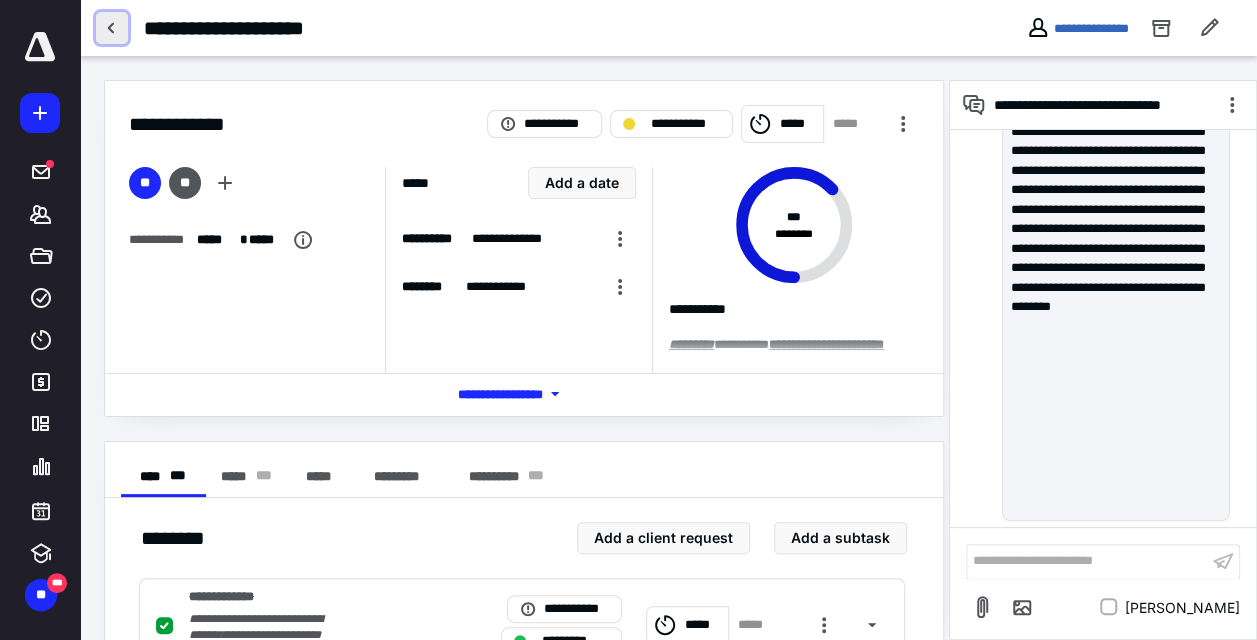 click at bounding box center (112, 28) 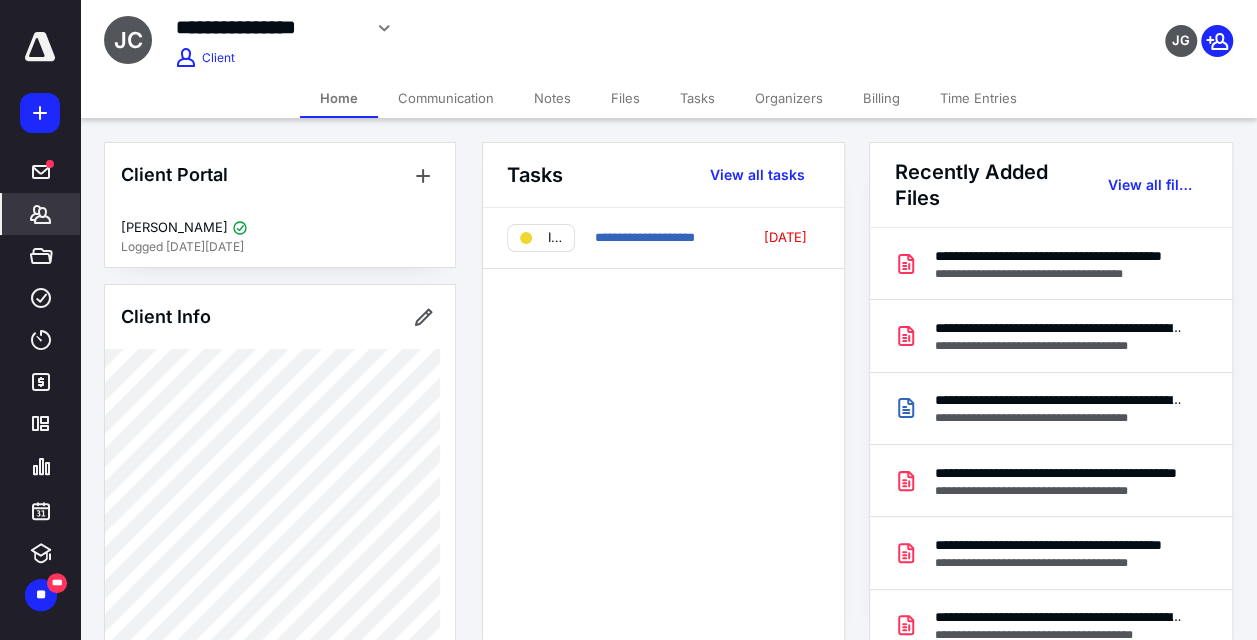 scroll, scrollTop: 0, scrollLeft: 0, axis: both 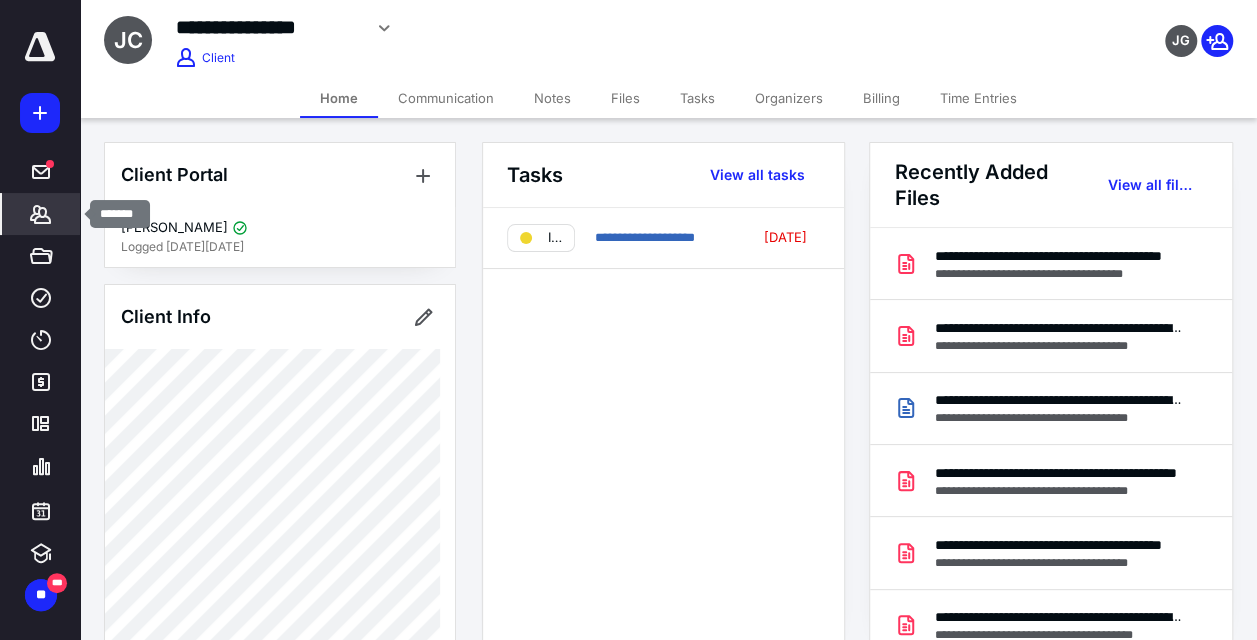 click on "*******" at bounding box center (41, 214) 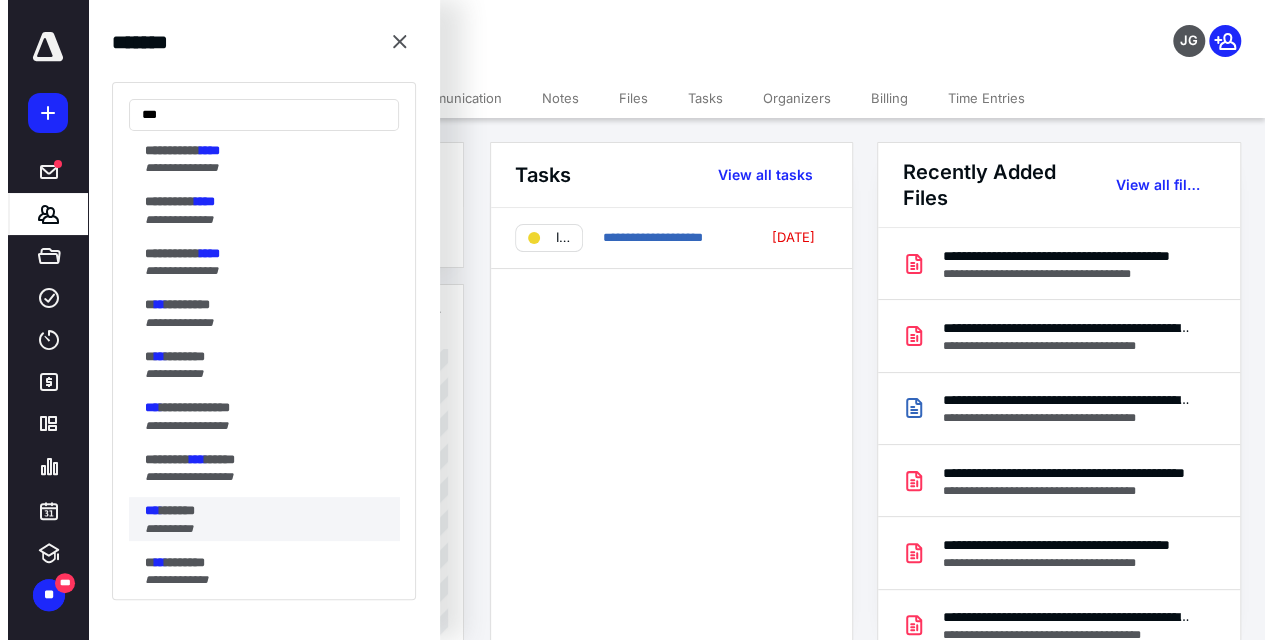 scroll, scrollTop: 400, scrollLeft: 0, axis: vertical 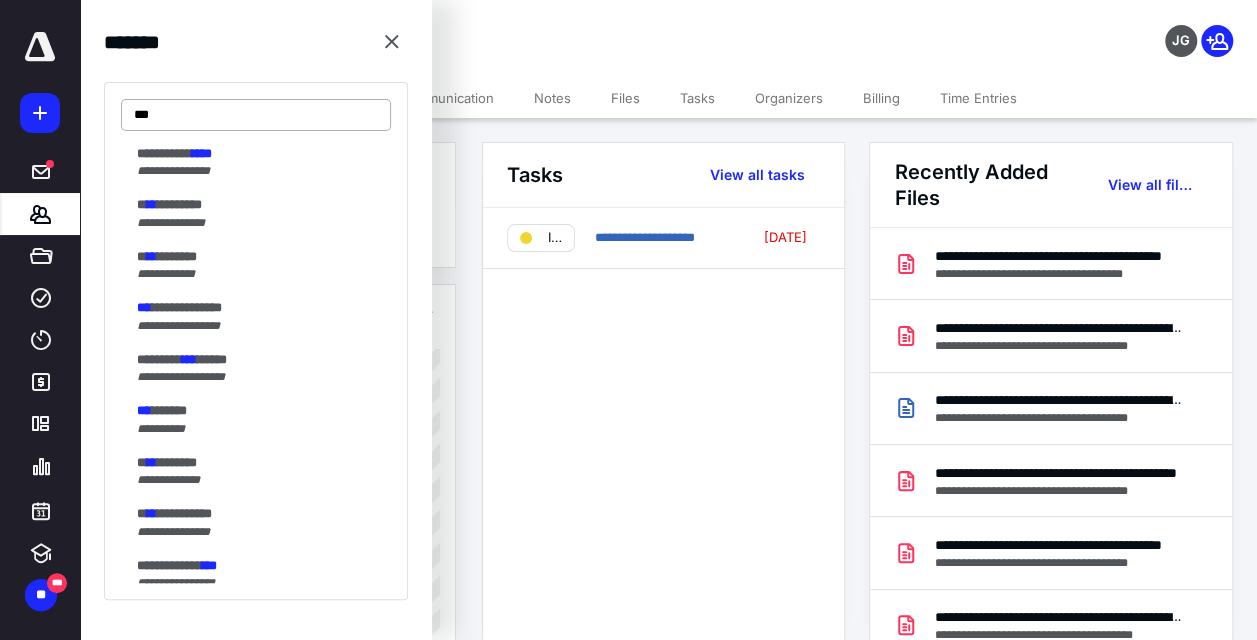 click on "***" at bounding box center (256, 115) 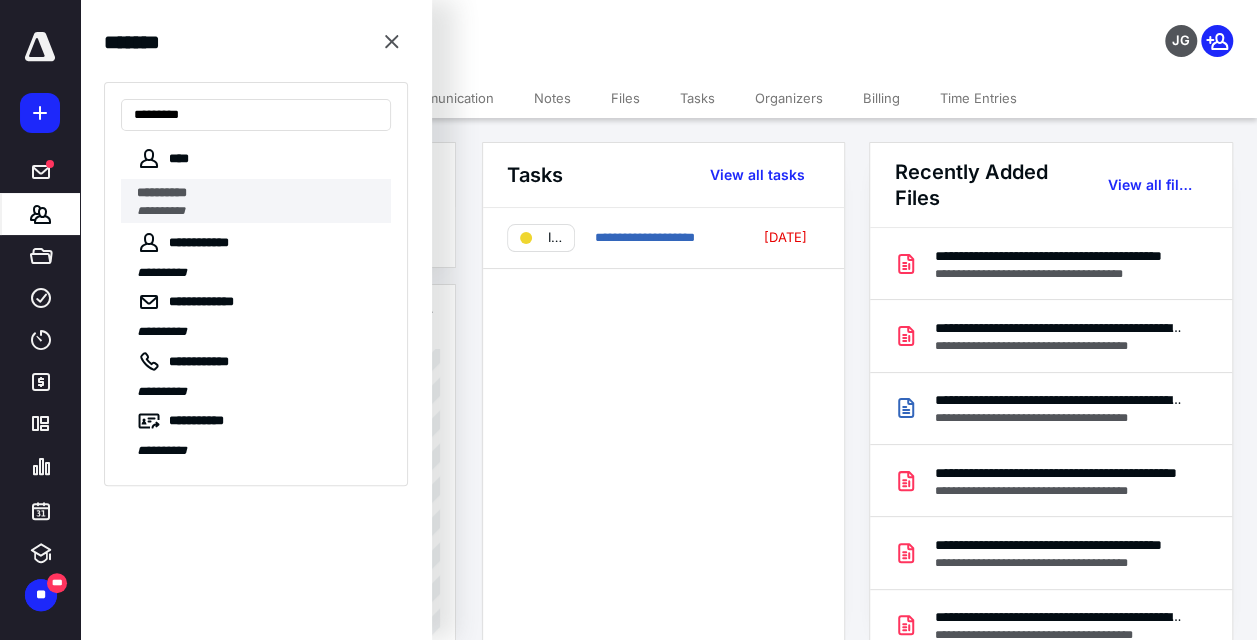 type on "*********" 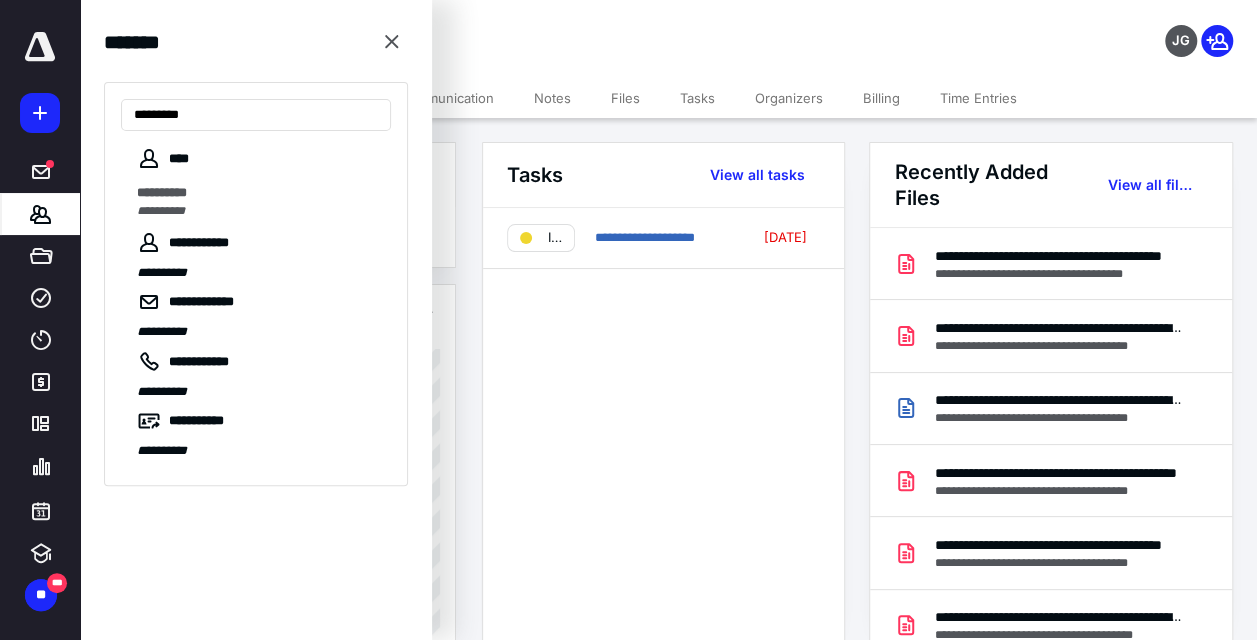 click on "**********" at bounding box center [258, 193] 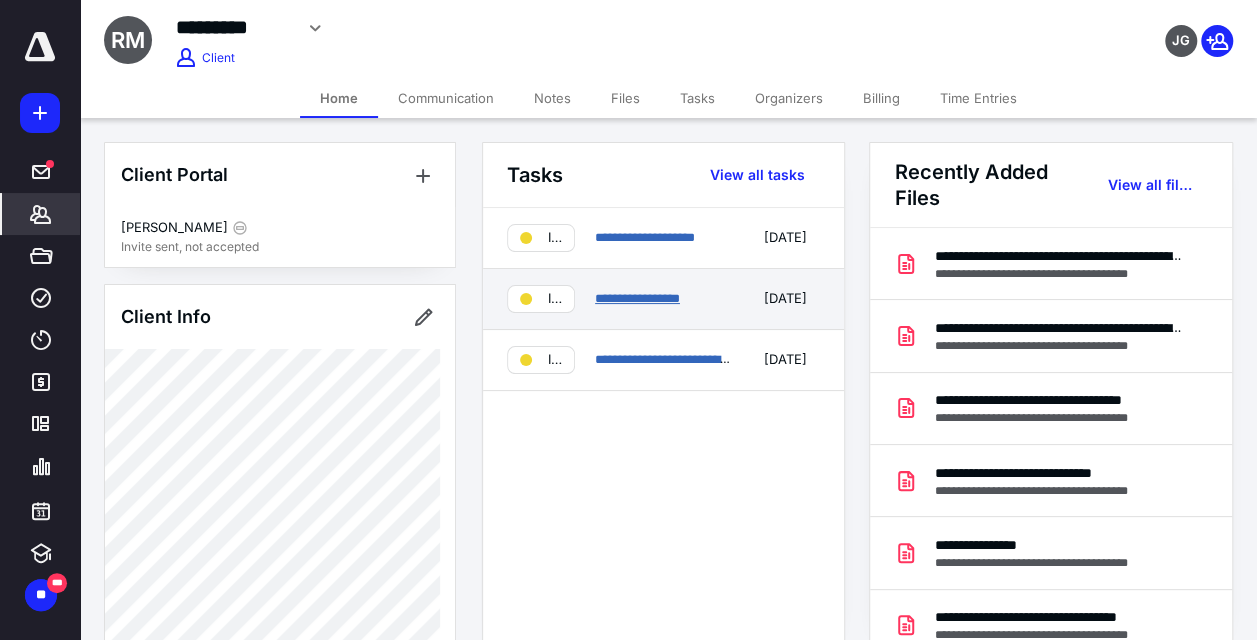 click on "**********" at bounding box center [637, 298] 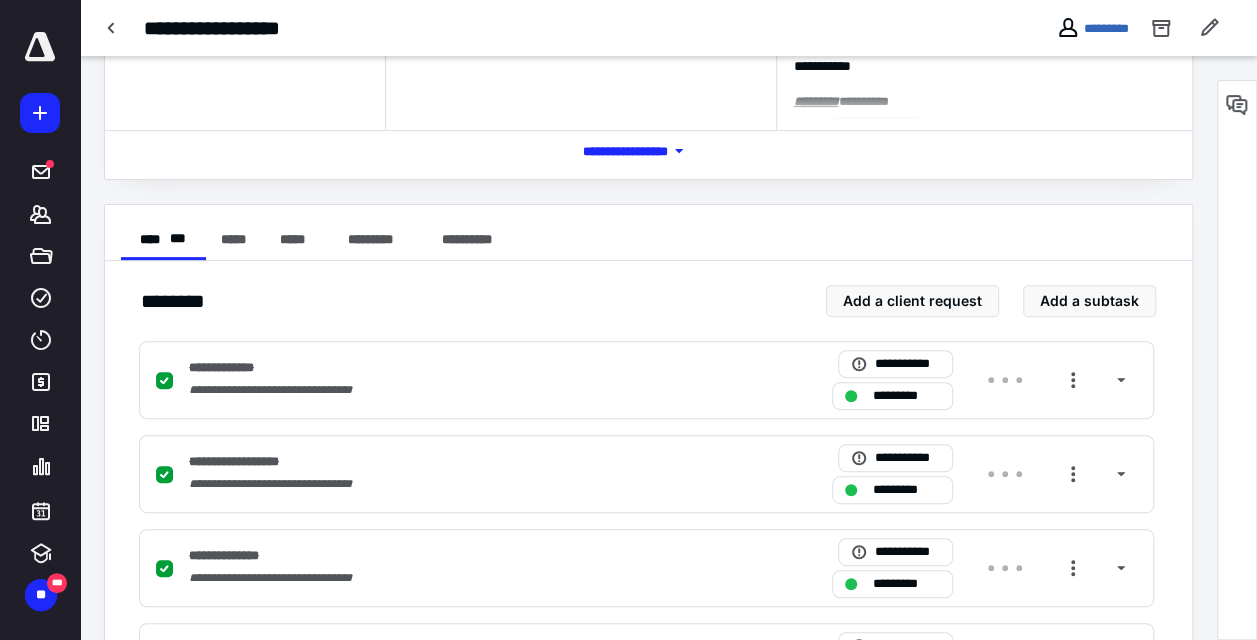 scroll, scrollTop: 600, scrollLeft: 0, axis: vertical 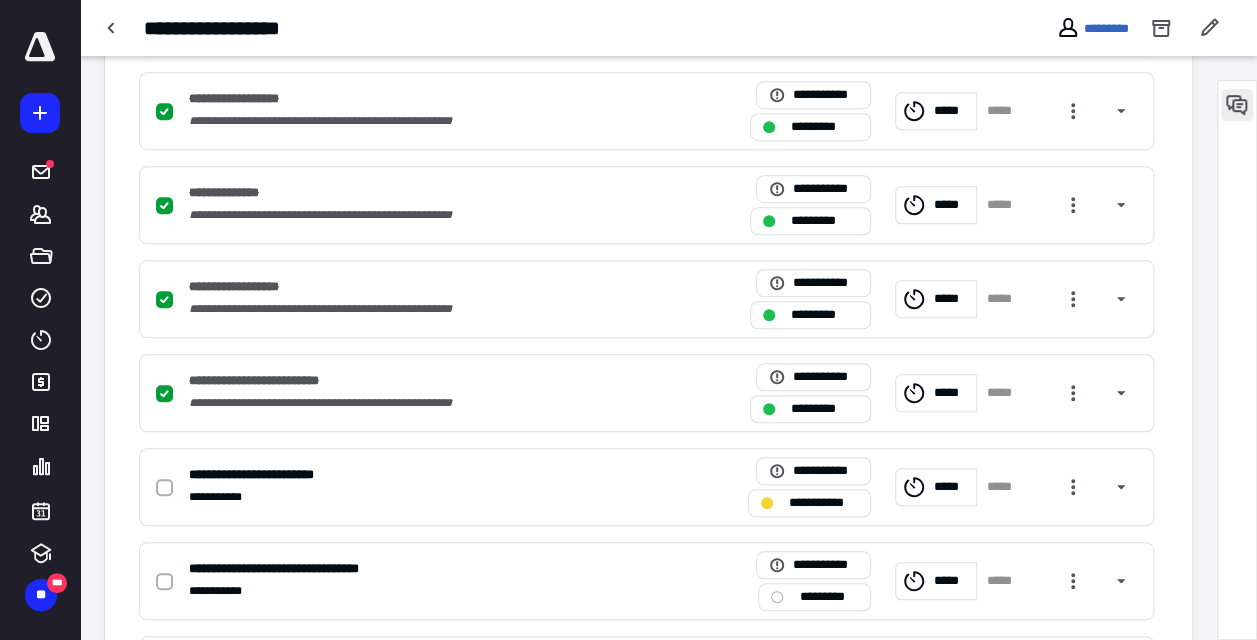 click at bounding box center [1237, 105] 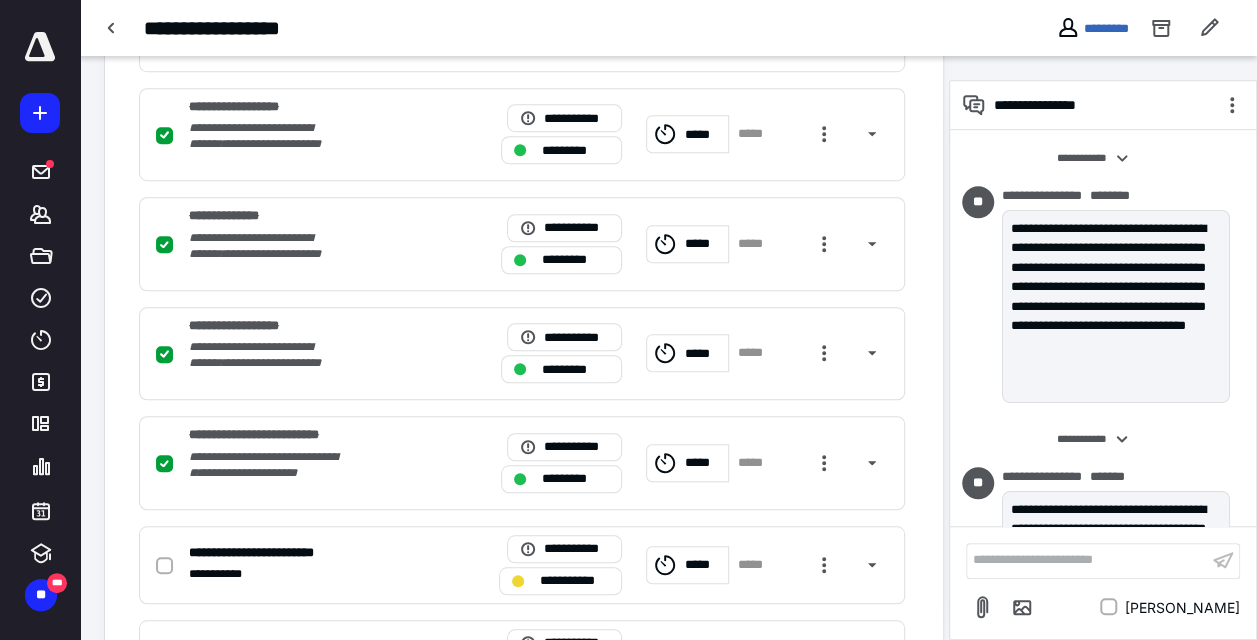 scroll, scrollTop: 4249, scrollLeft: 0, axis: vertical 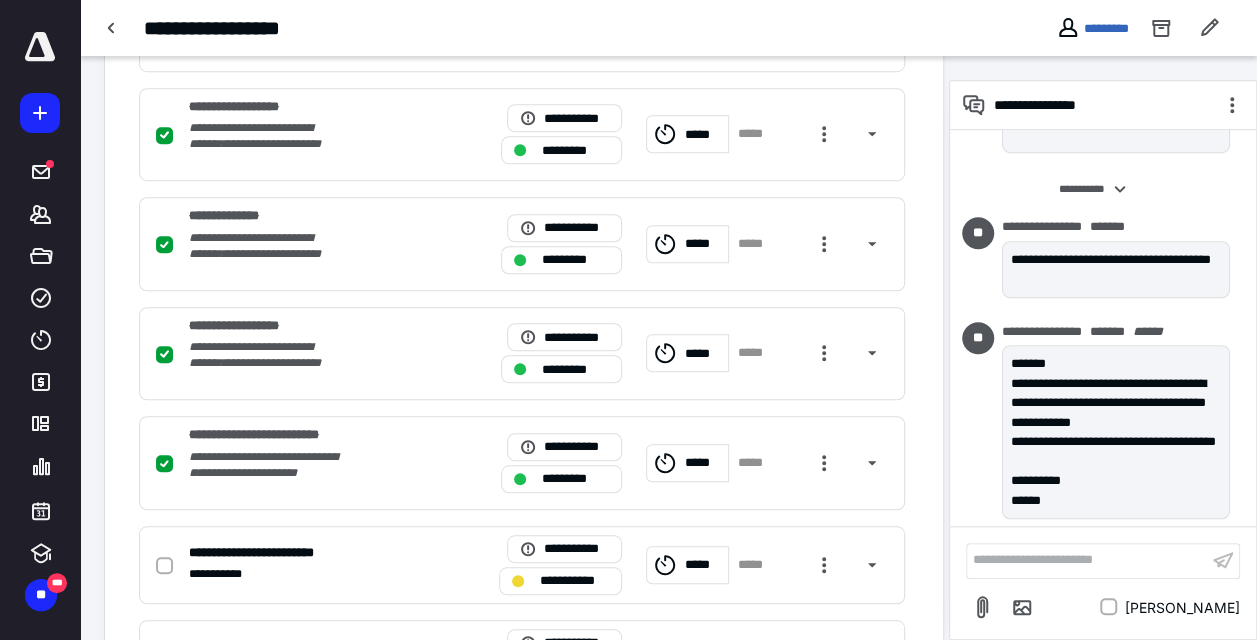 click on "**********" at bounding box center [1087, 560] 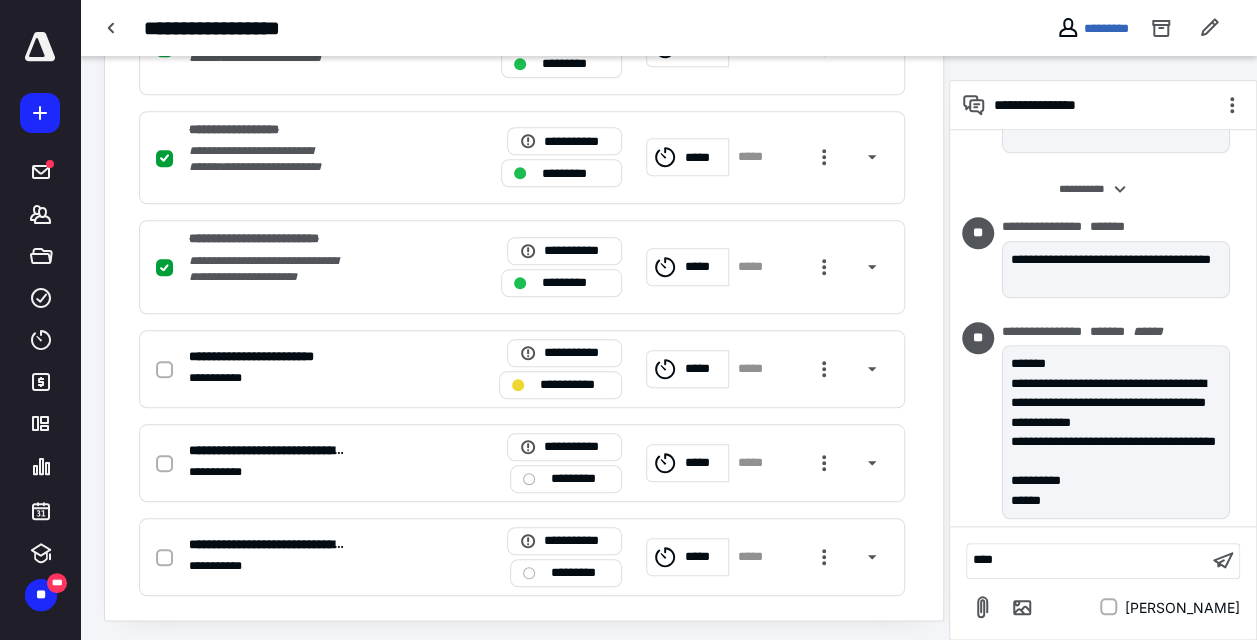 type 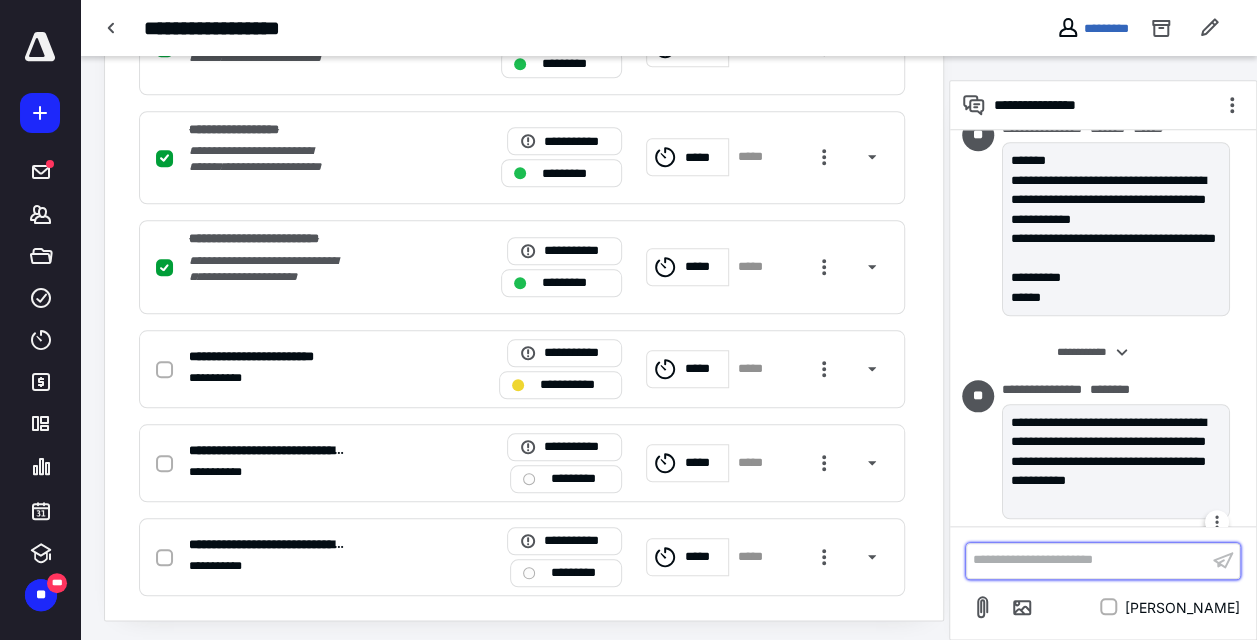 scroll, scrollTop: 4252, scrollLeft: 0, axis: vertical 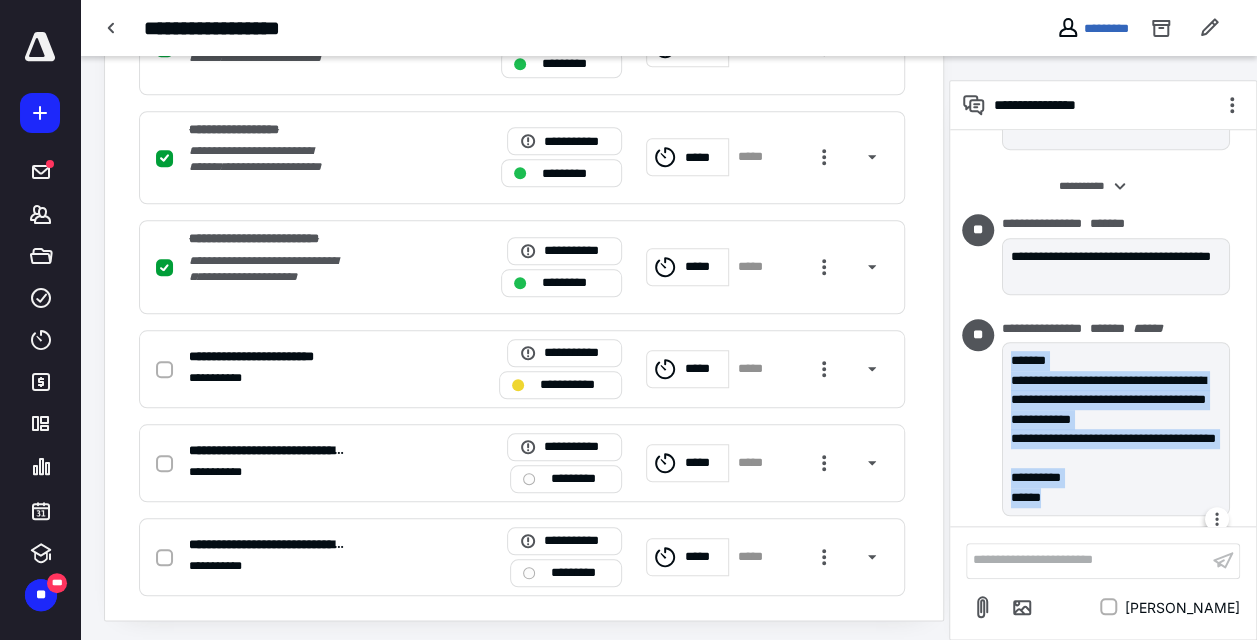 drag, startPoint x: 1096, startPoint y: 496, endPoint x: 1001, endPoint y: 356, distance: 169.18924 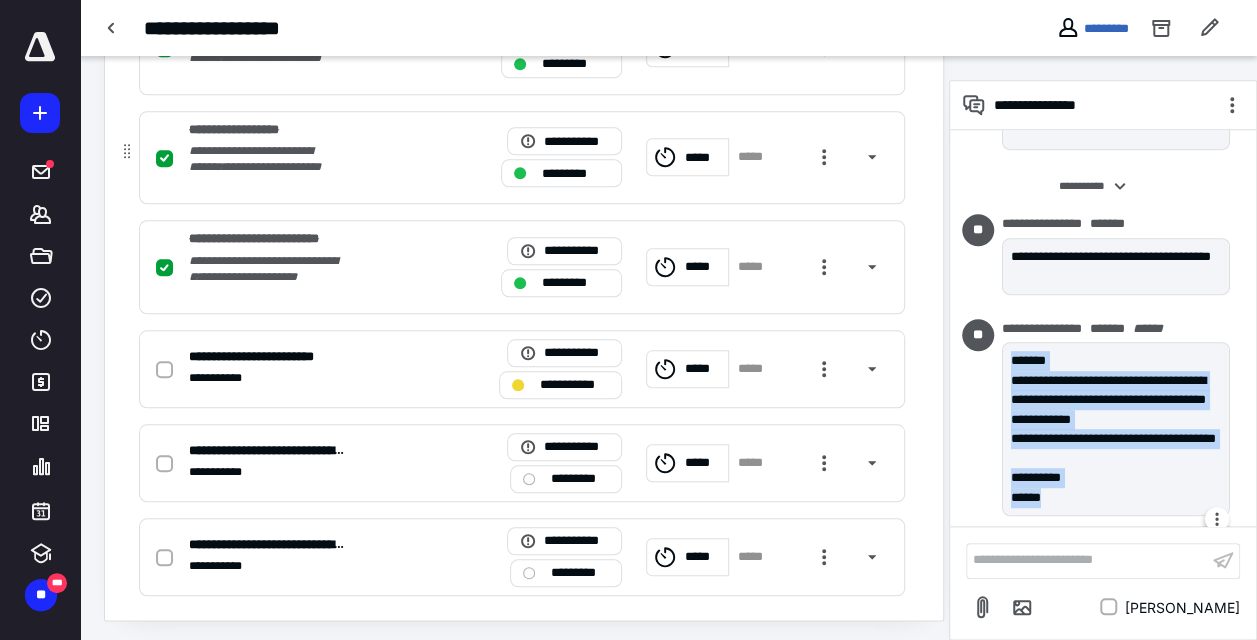 copy on "**********" 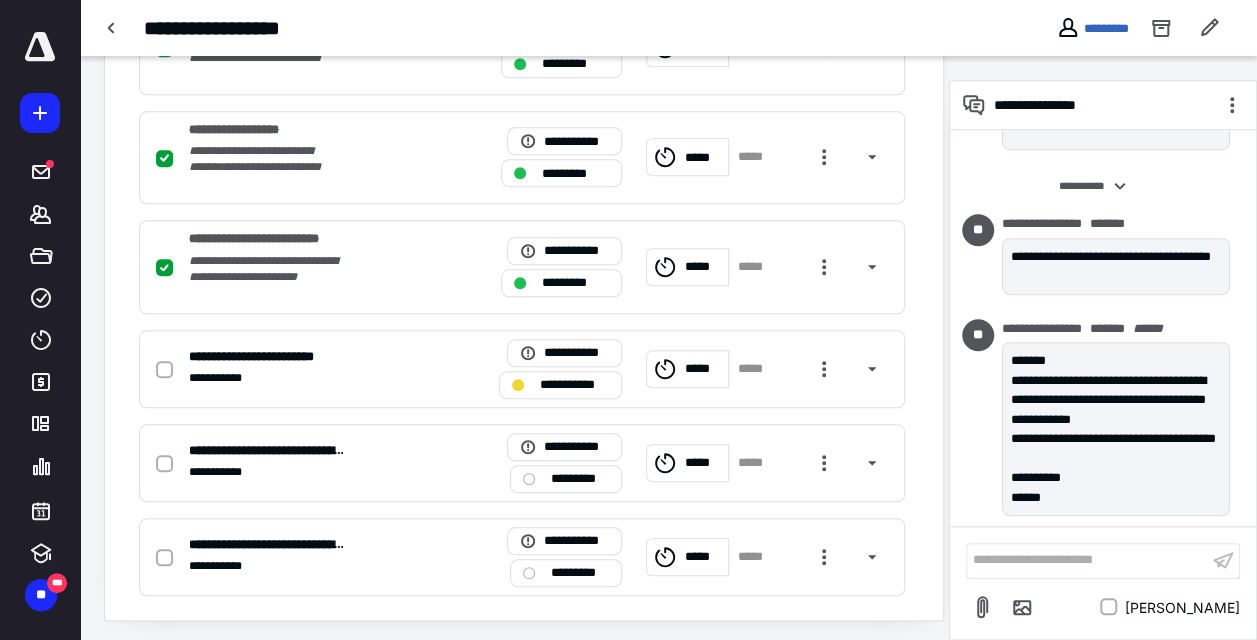 click on "**********" at bounding box center (1087, 560) 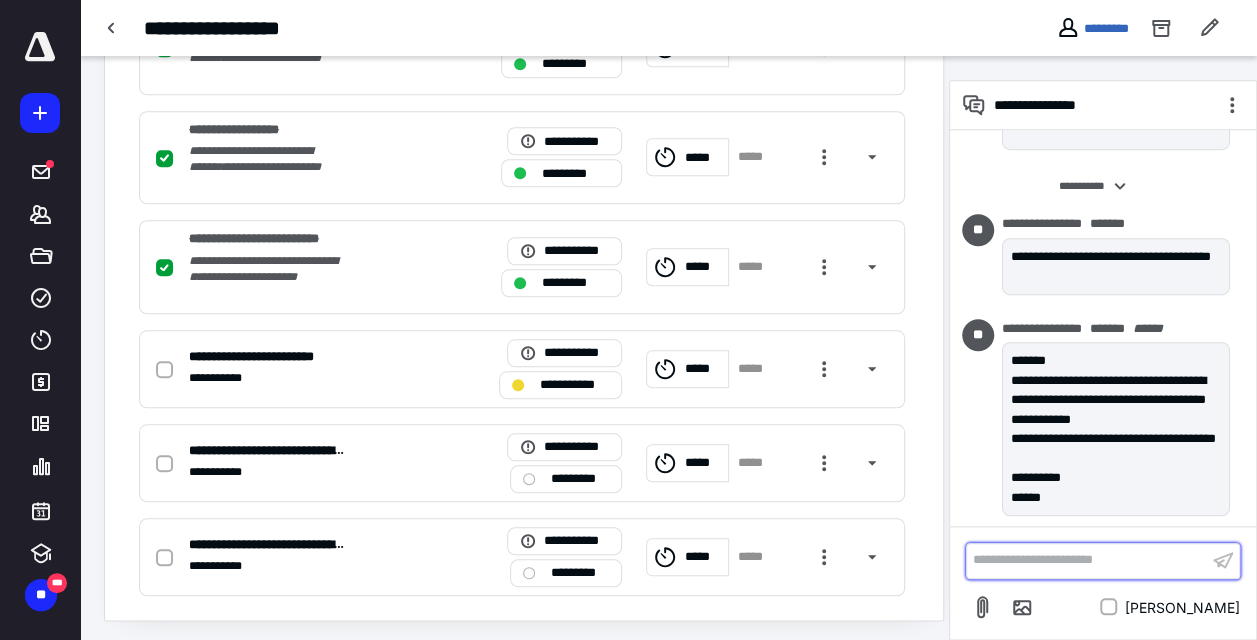 click on "**********" at bounding box center (1087, 560) 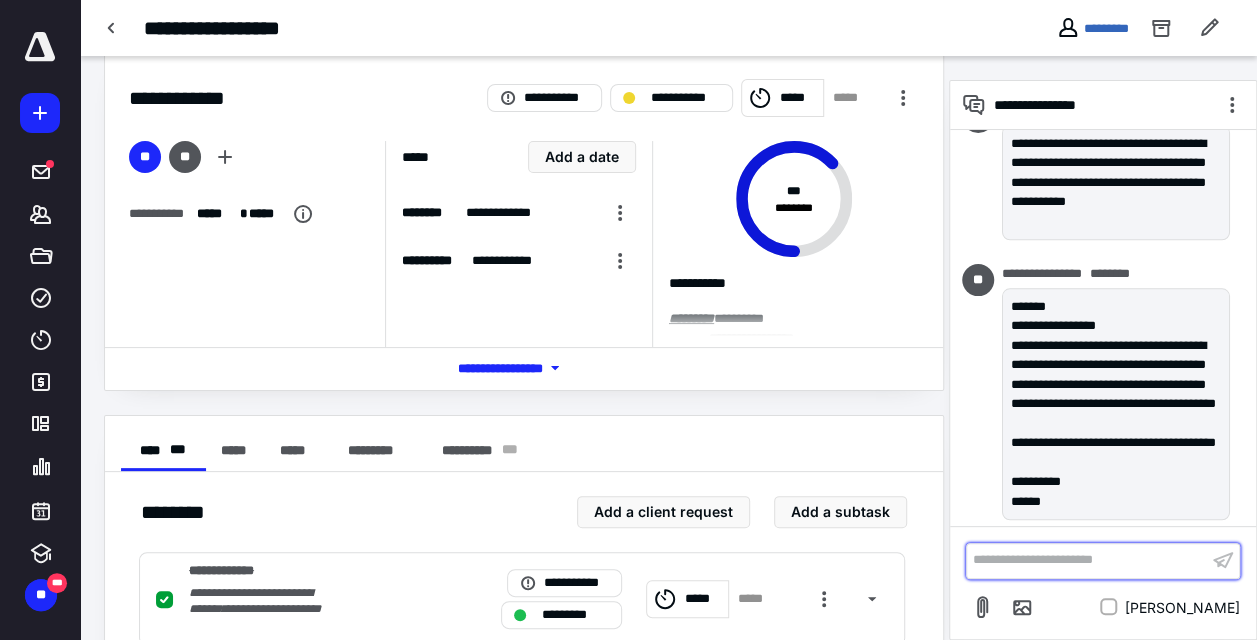 scroll, scrollTop: 0, scrollLeft: 0, axis: both 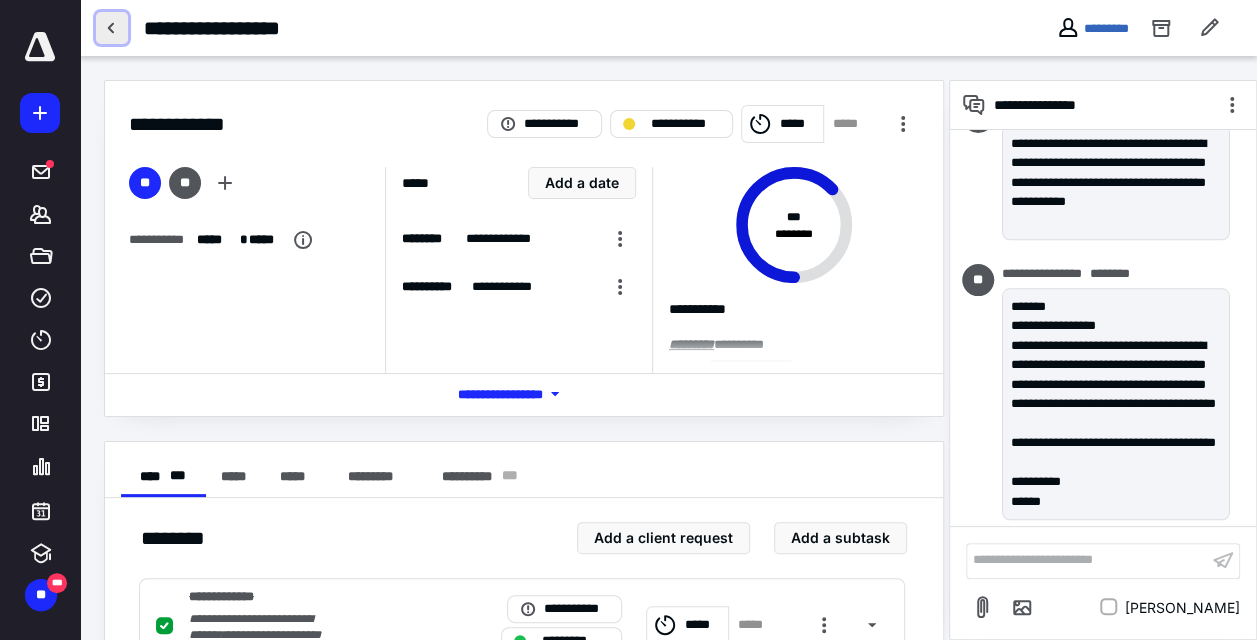 click at bounding box center [112, 28] 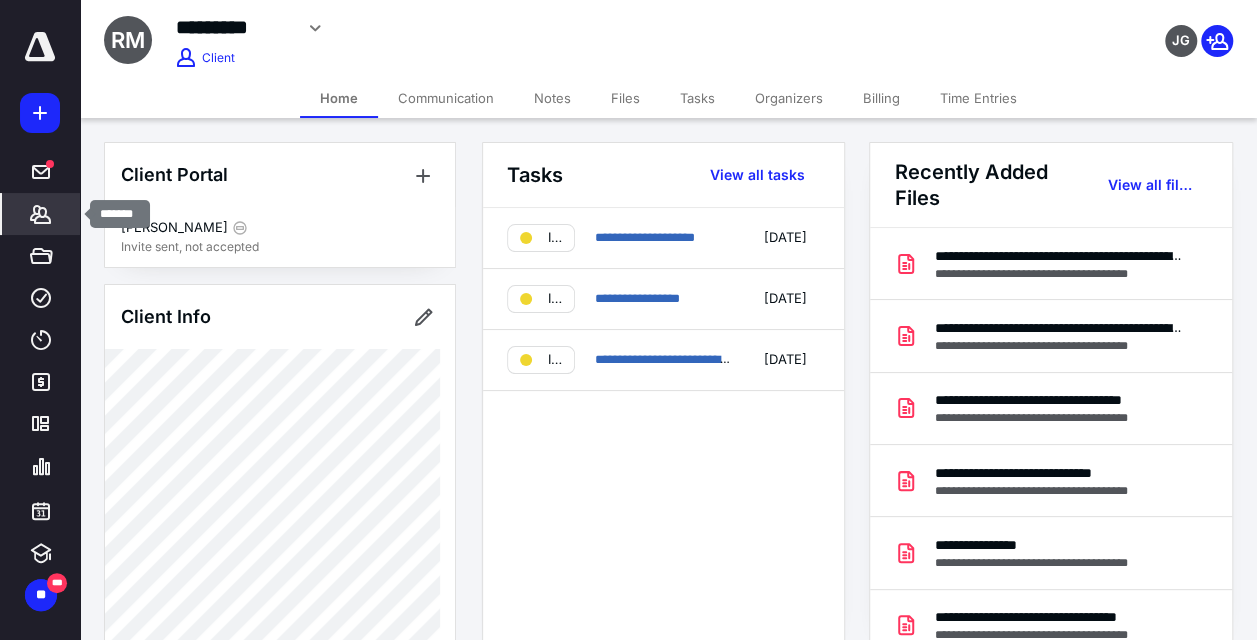 click 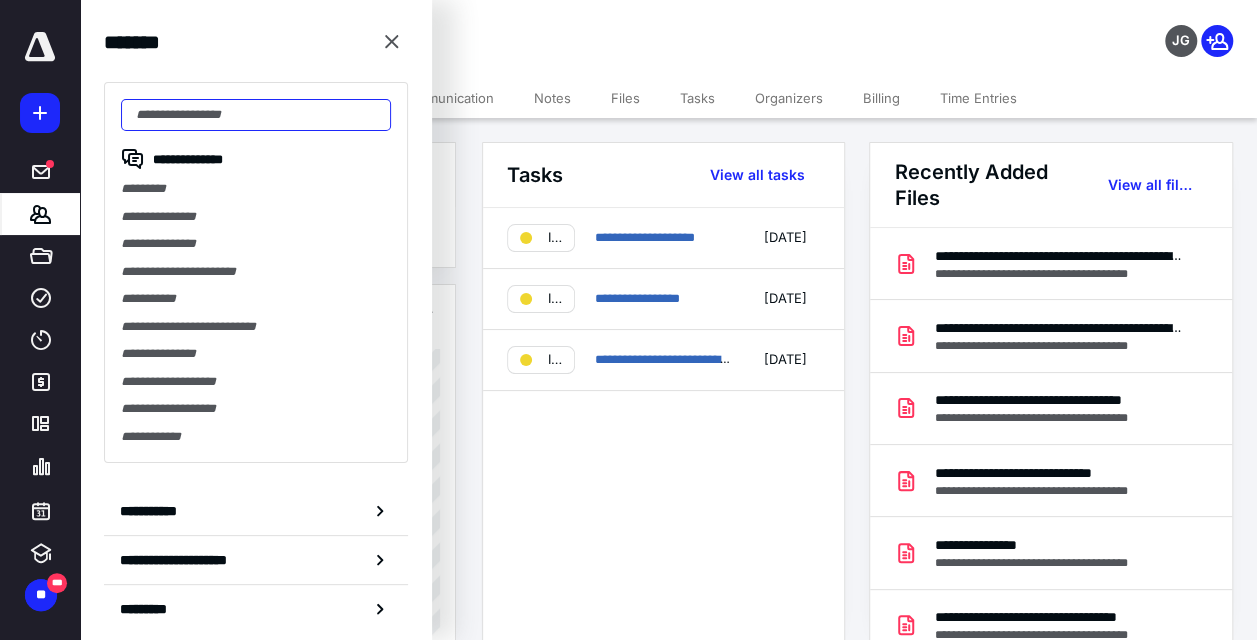 click at bounding box center (256, 115) 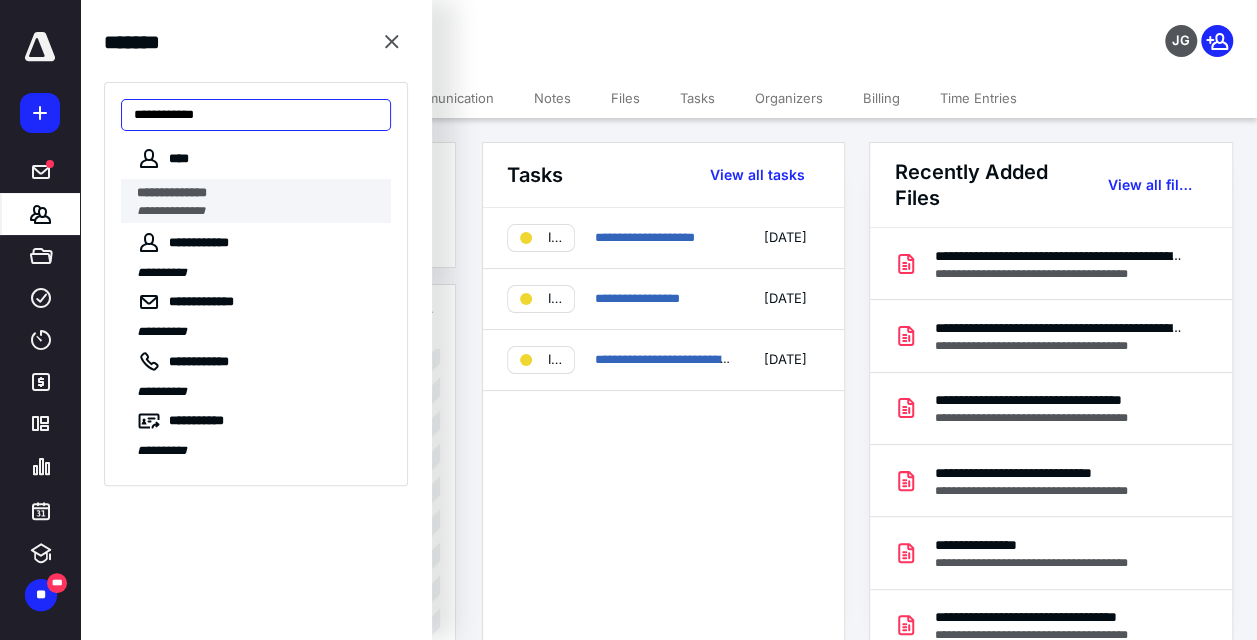type on "**********" 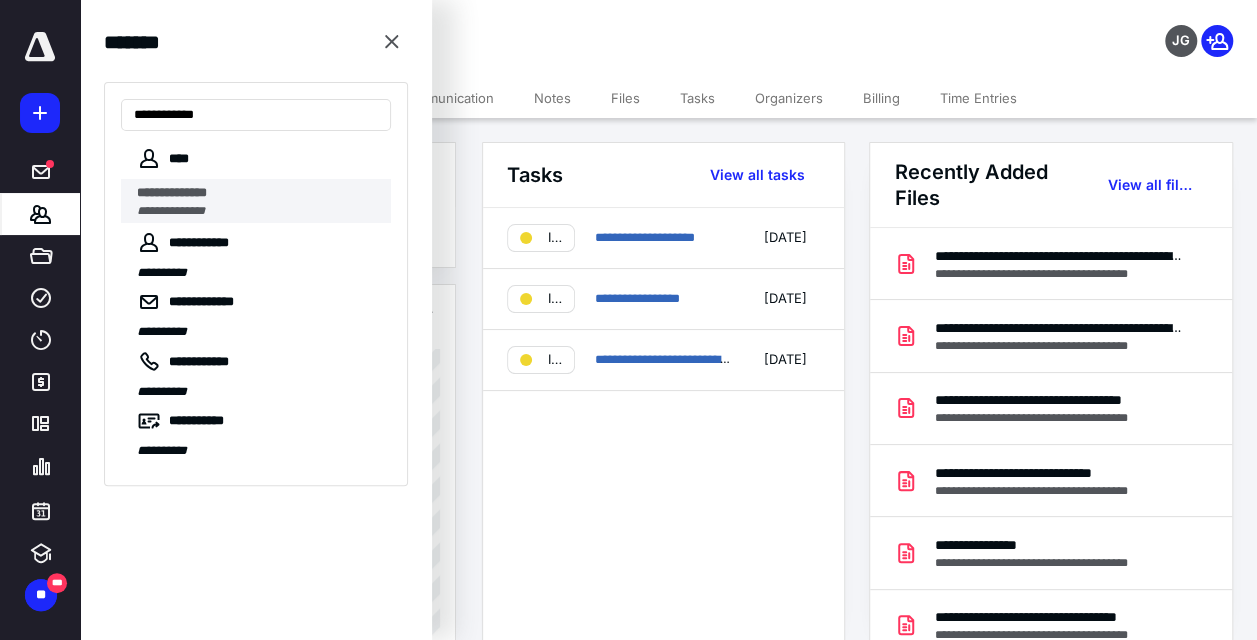 click on "**********" at bounding box center [171, 211] 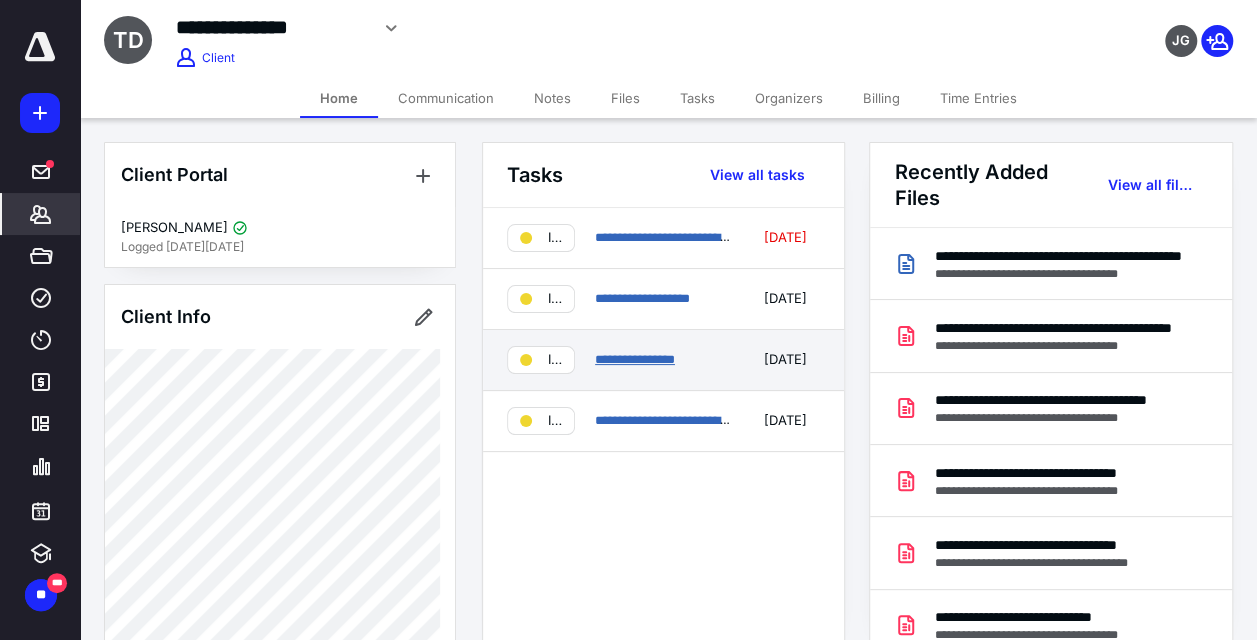 click on "**********" at bounding box center (635, 359) 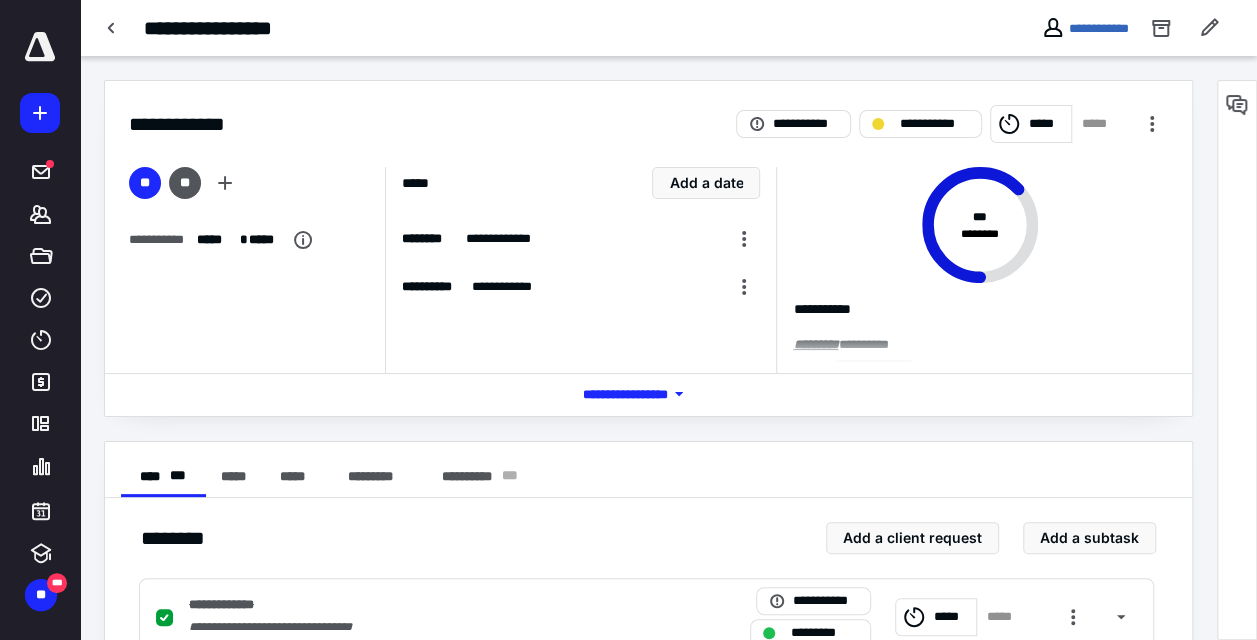 scroll, scrollTop: 300, scrollLeft: 0, axis: vertical 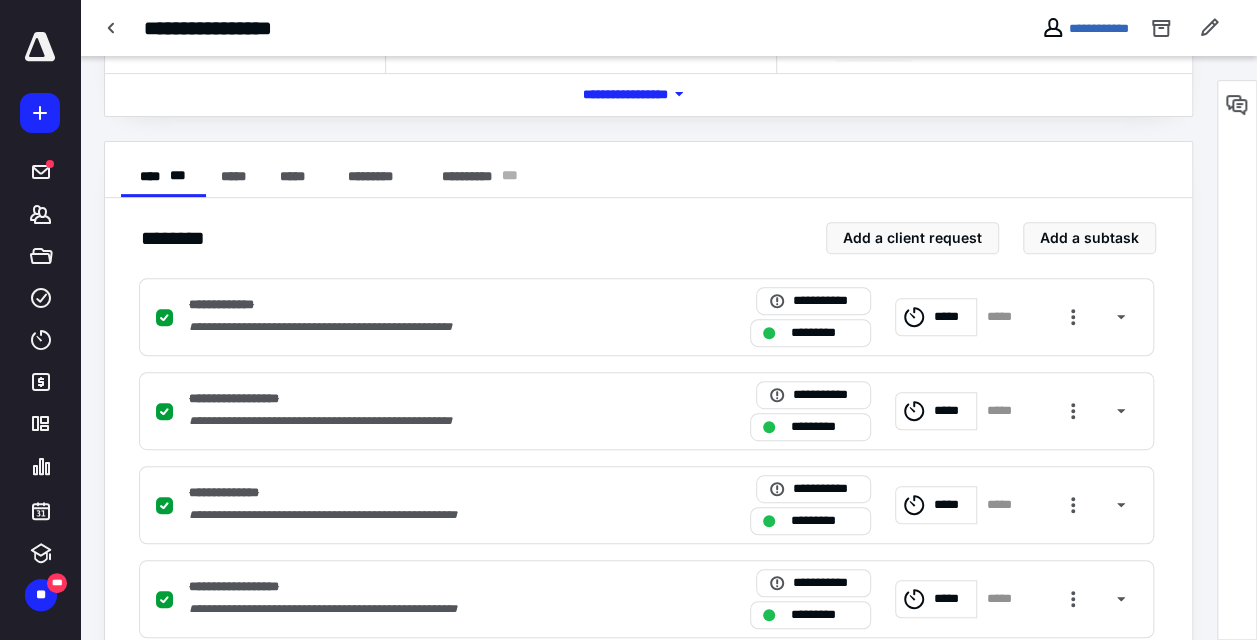 click at bounding box center (1237, 105) 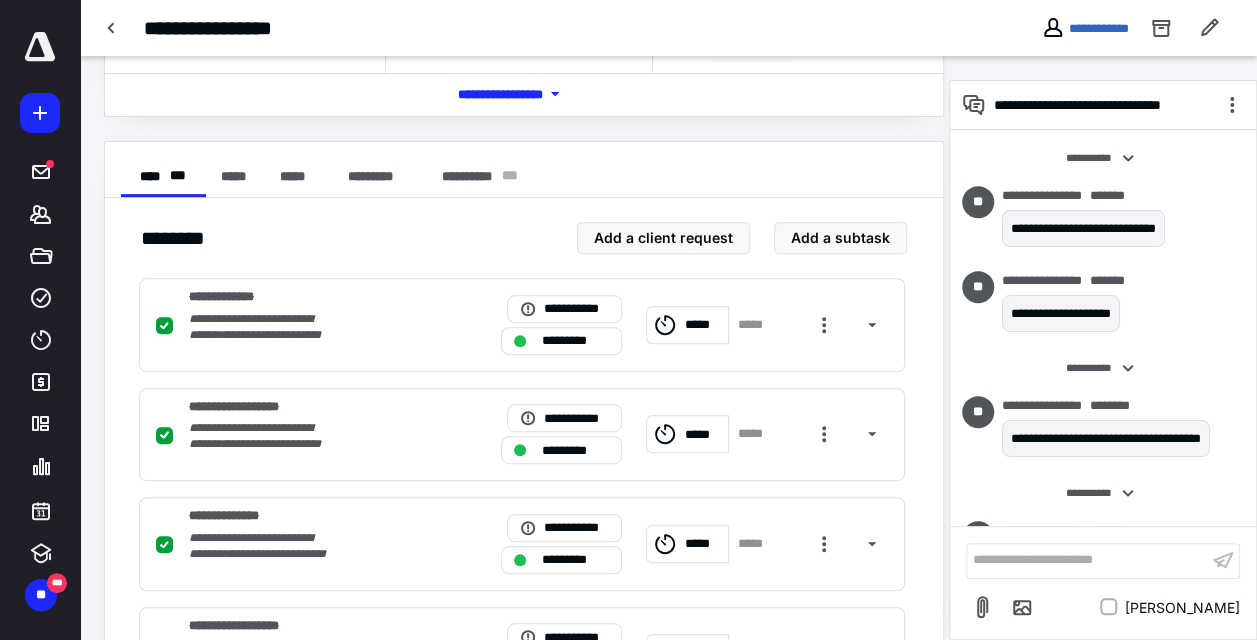 click on "**********" at bounding box center (1087, 560) 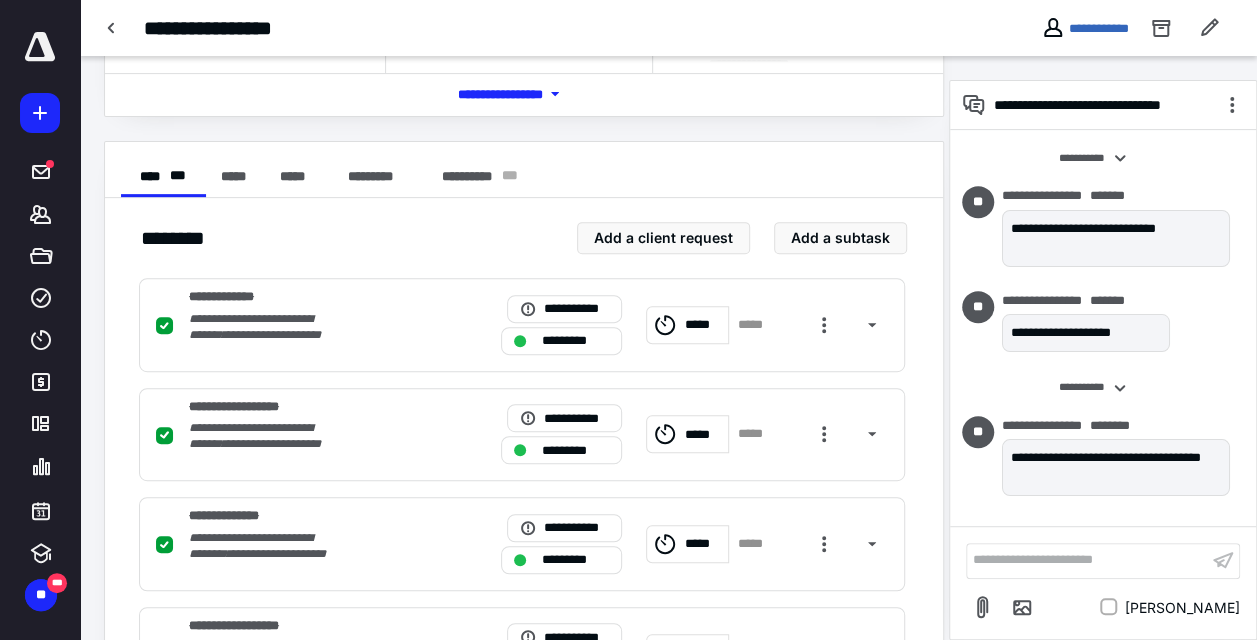 scroll, scrollTop: 550, scrollLeft: 0, axis: vertical 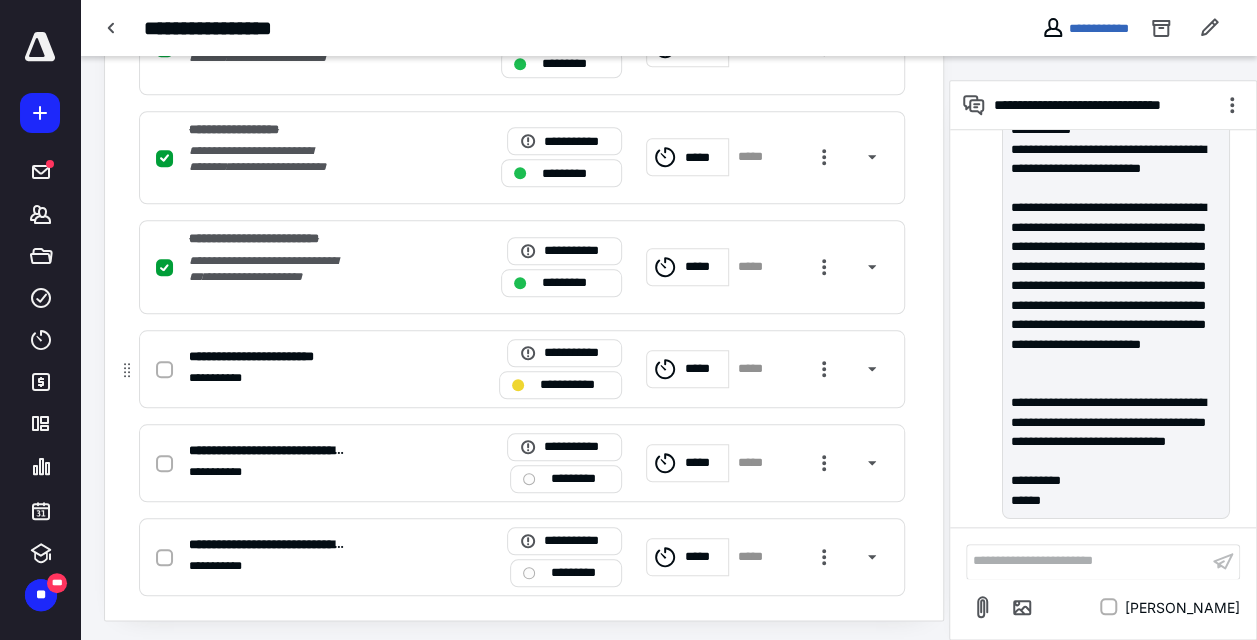 click at bounding box center (168, 368) 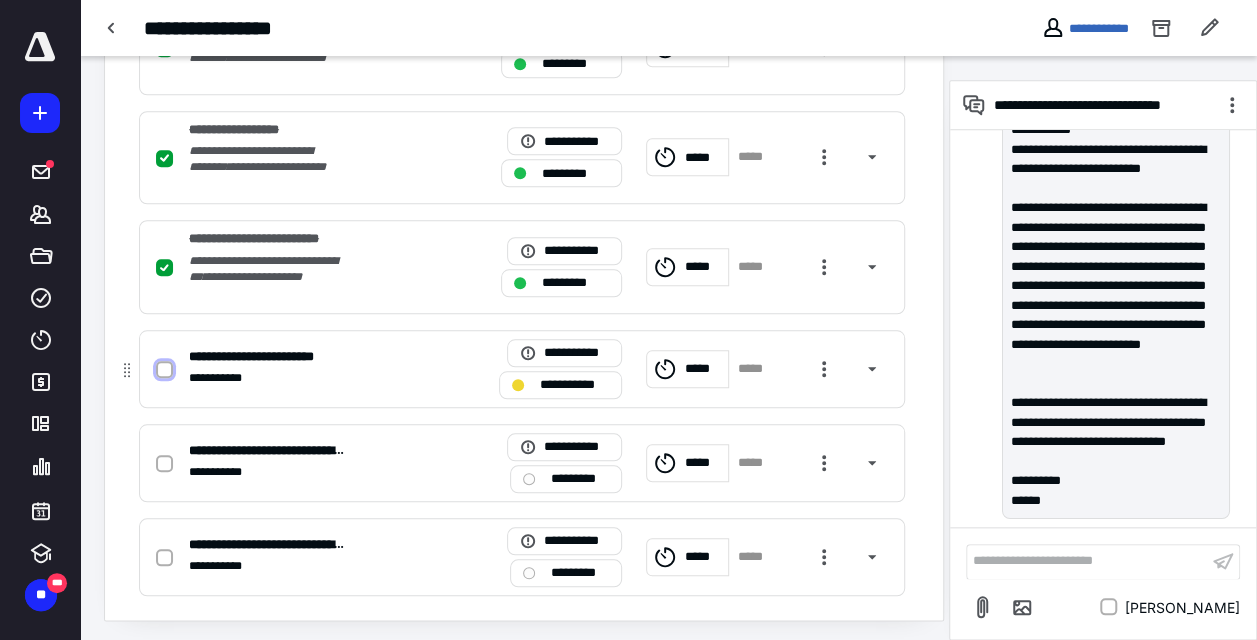 click at bounding box center [164, 369] 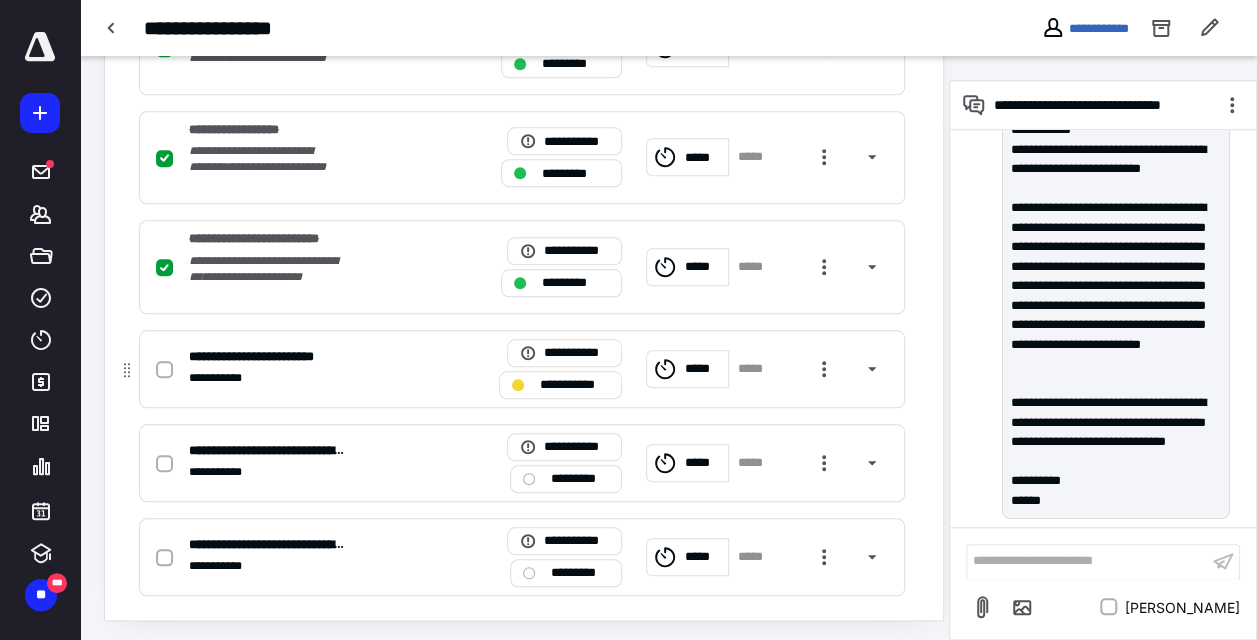 checkbox on "true" 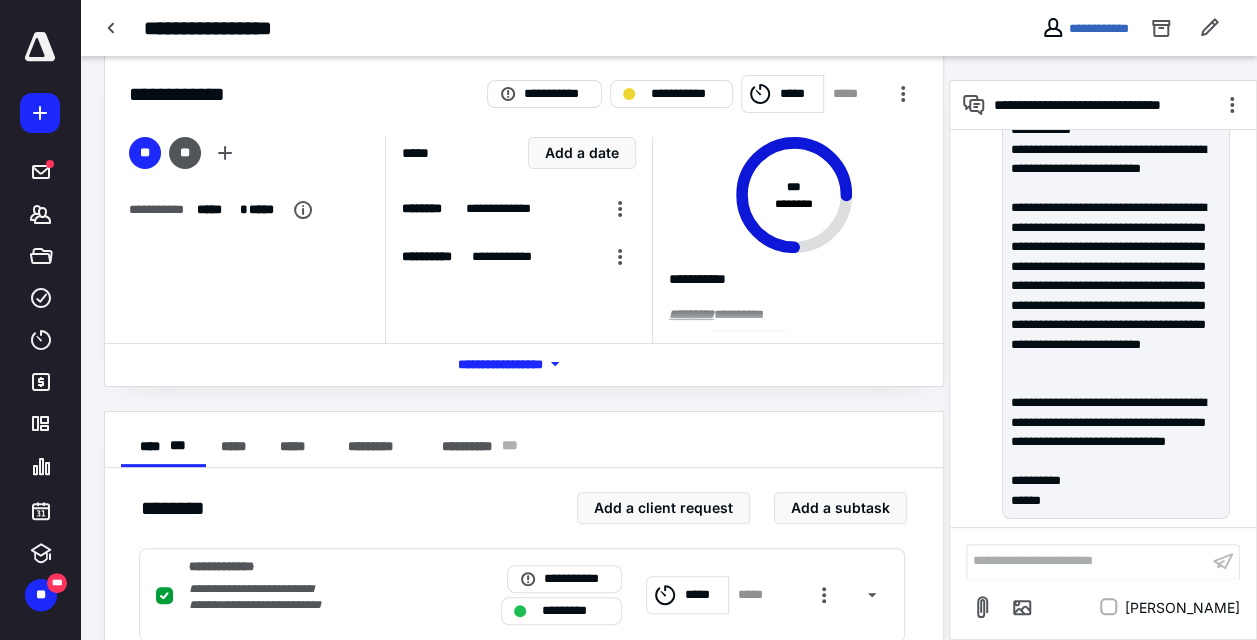 scroll, scrollTop: 0, scrollLeft: 0, axis: both 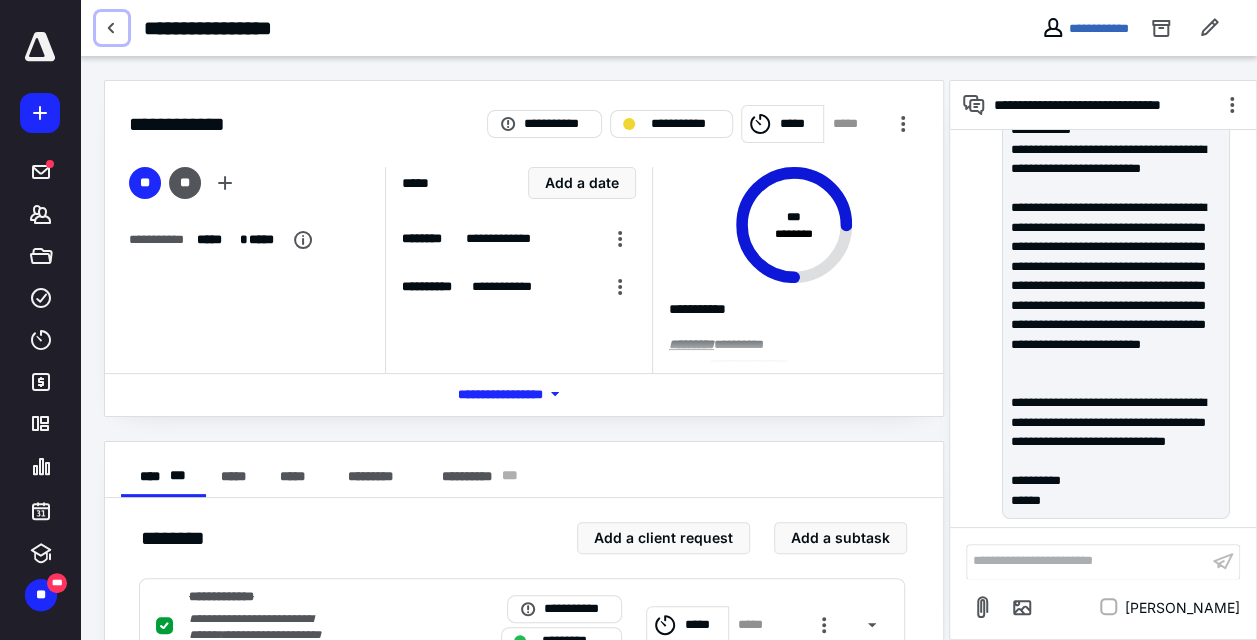 click at bounding box center [112, 28] 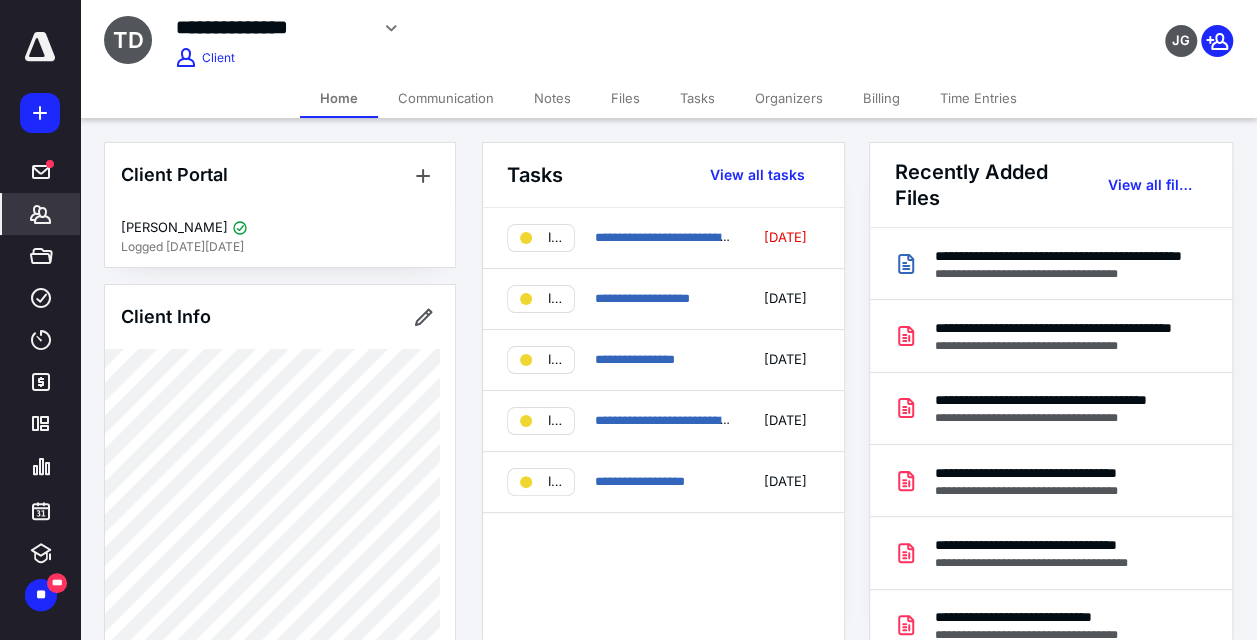 click on "*******" at bounding box center (41, 214) 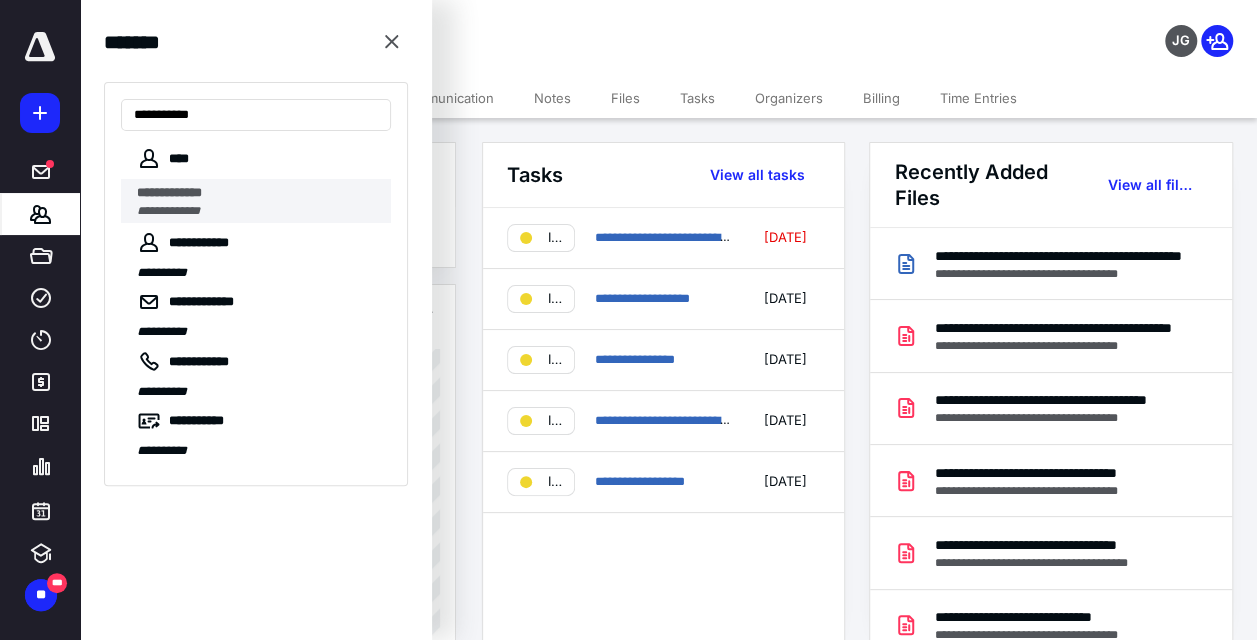 type on "**********" 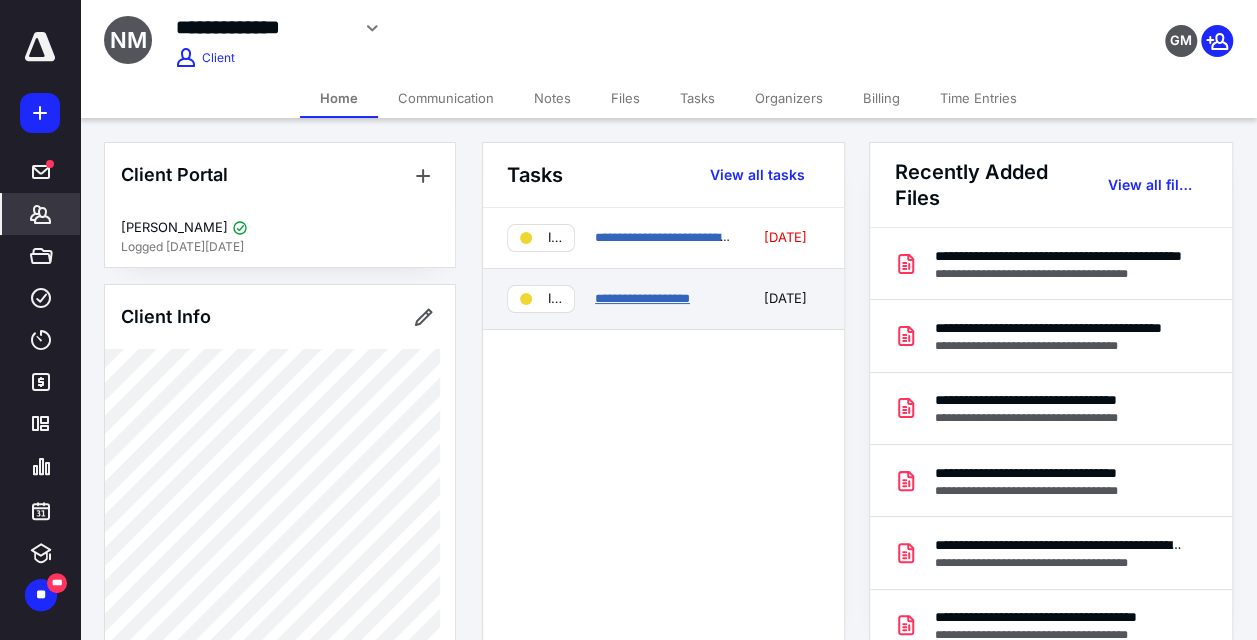 click on "**********" at bounding box center (642, 298) 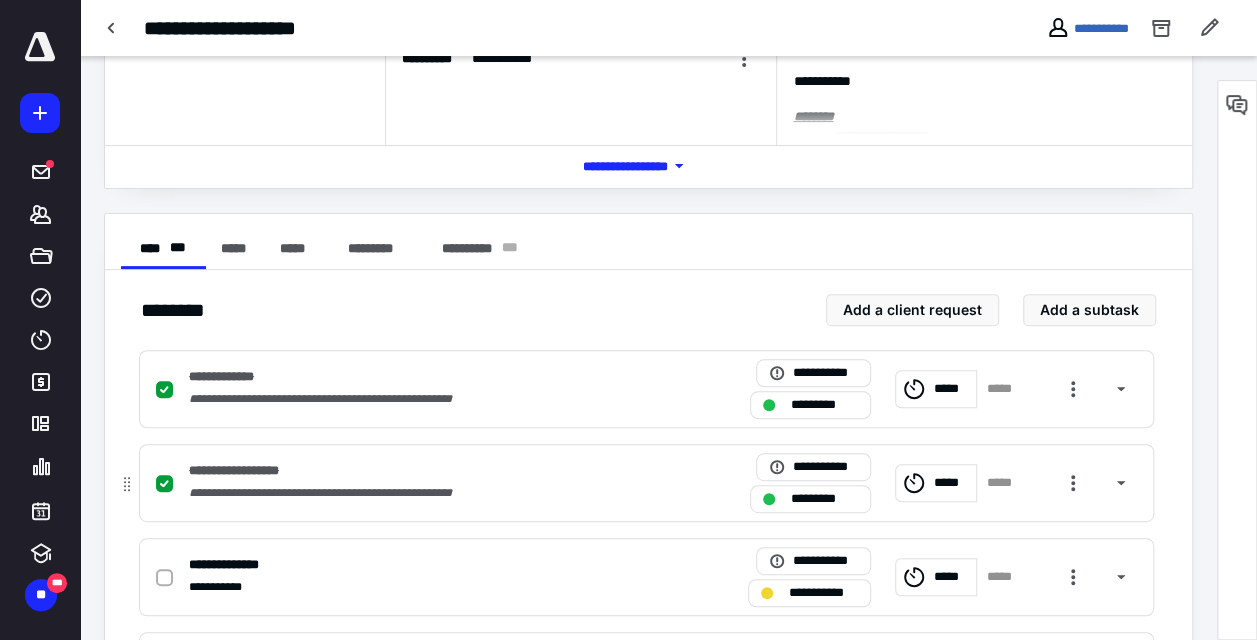 scroll, scrollTop: 400, scrollLeft: 0, axis: vertical 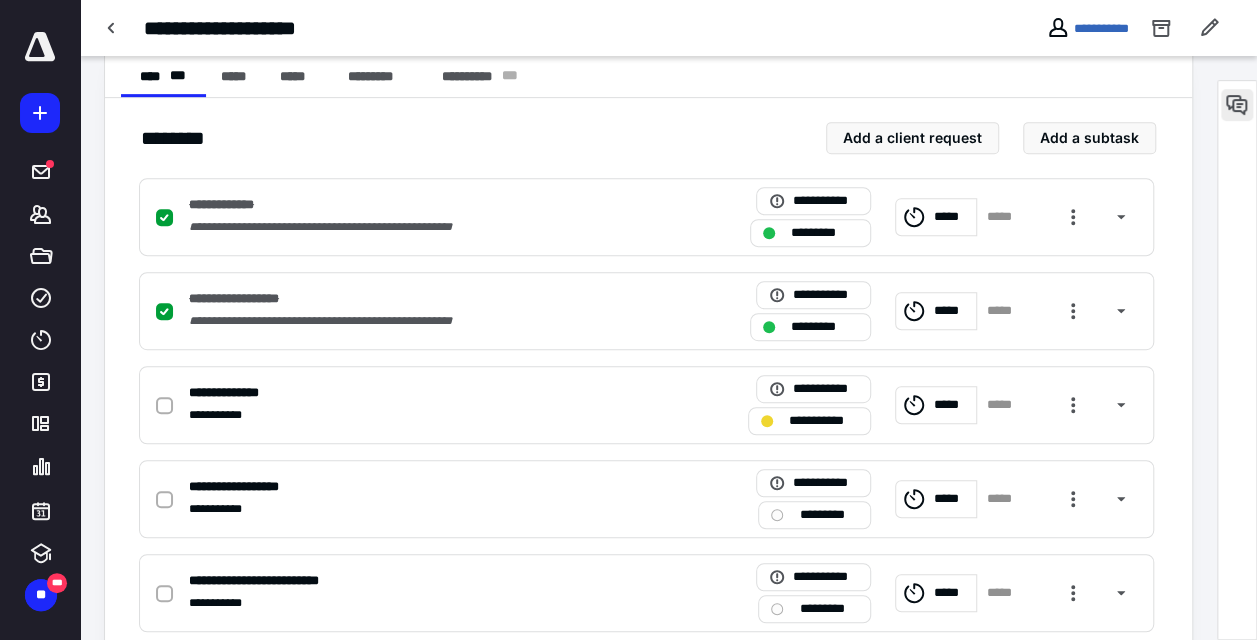 click at bounding box center (1237, 105) 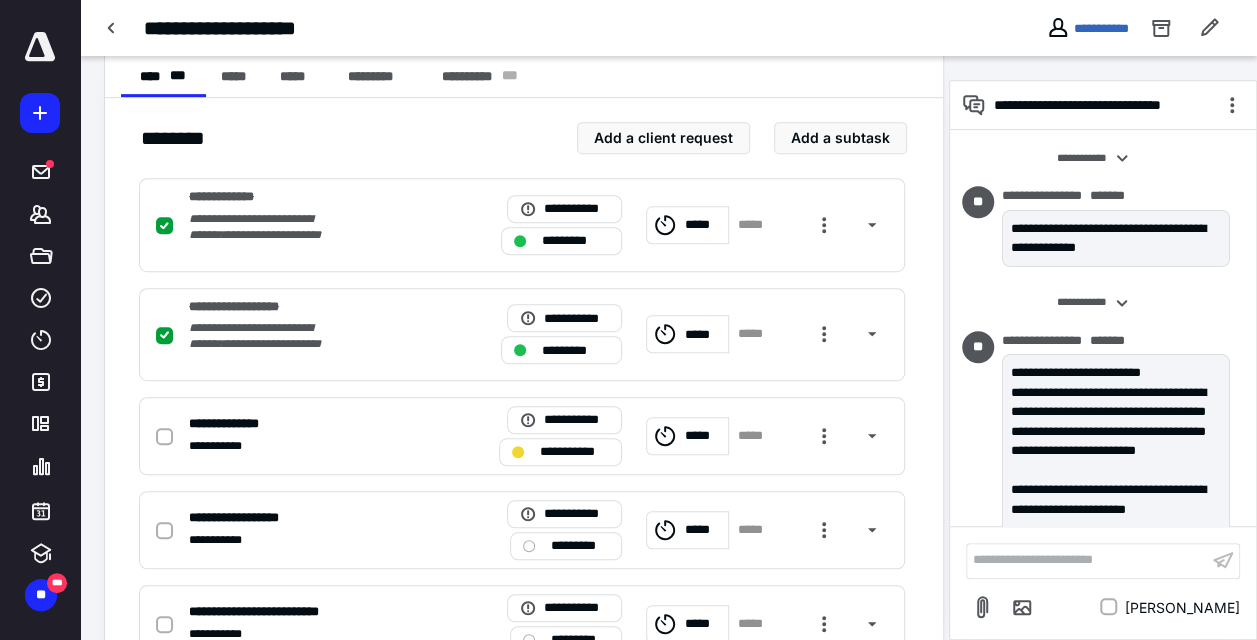 scroll, scrollTop: 1985, scrollLeft: 0, axis: vertical 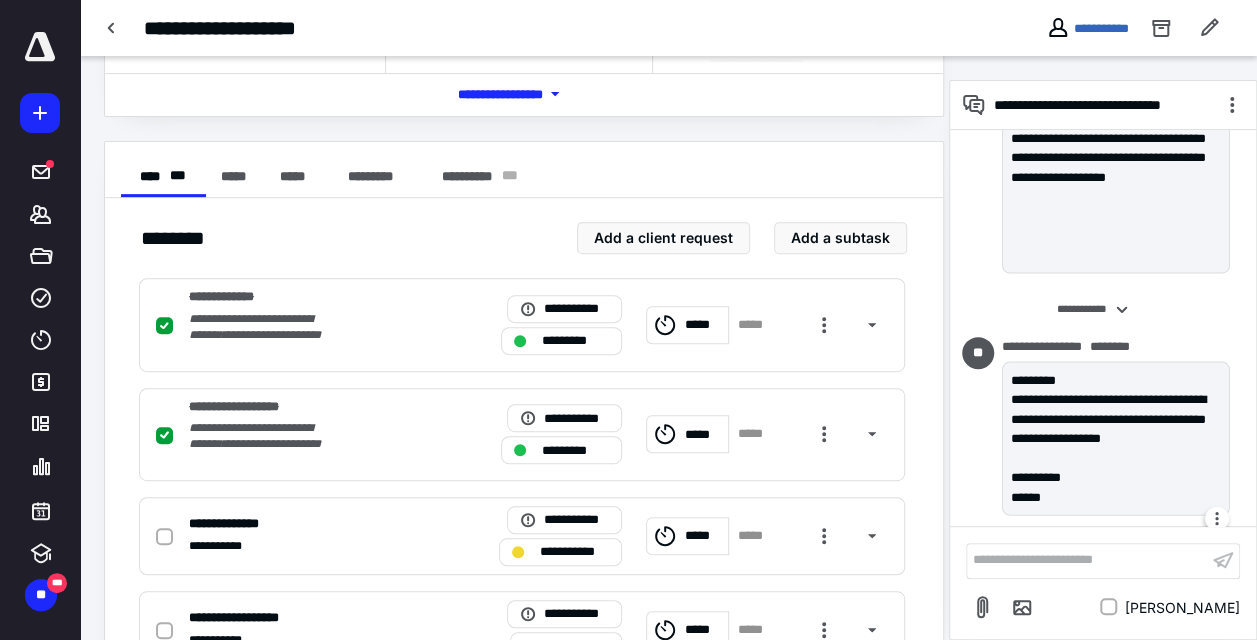 click on "**********" at bounding box center [1116, 438] 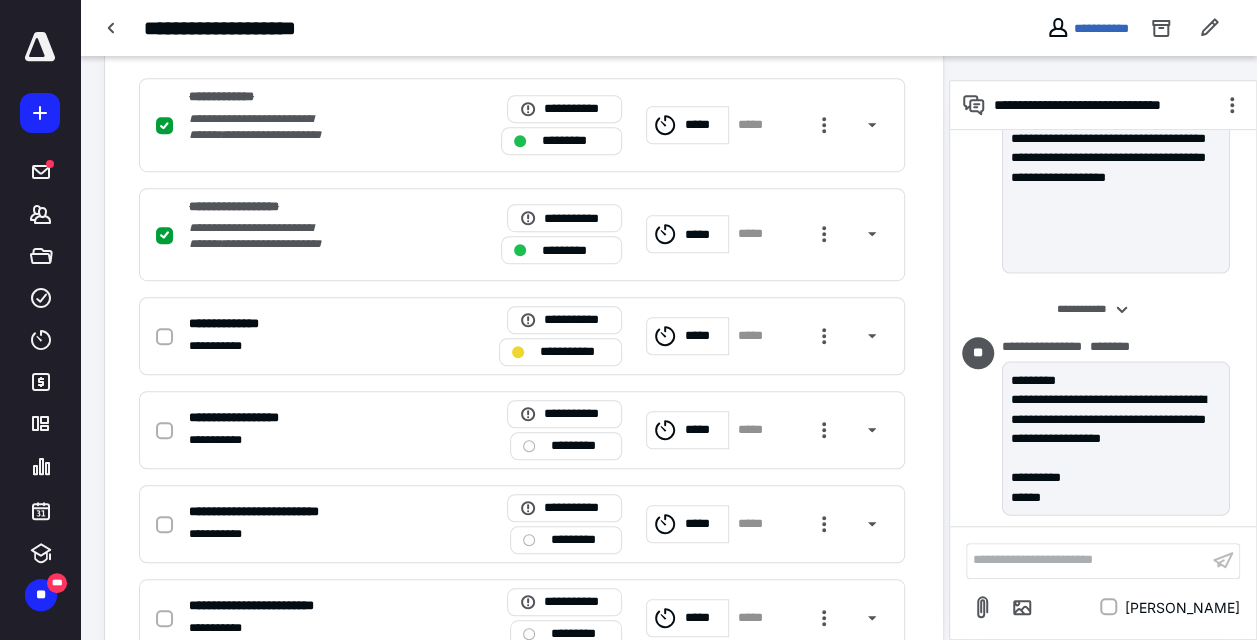 scroll, scrollTop: 700, scrollLeft: 0, axis: vertical 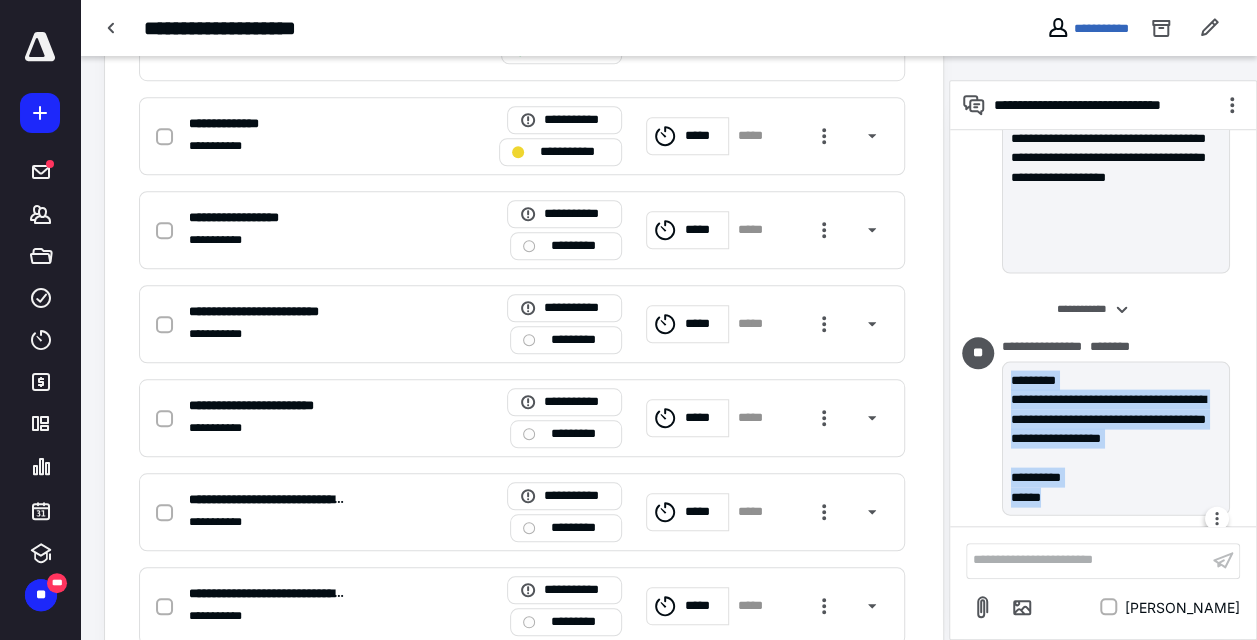 drag, startPoint x: 1067, startPoint y: 494, endPoint x: 1004, endPoint y: 377, distance: 132.8834 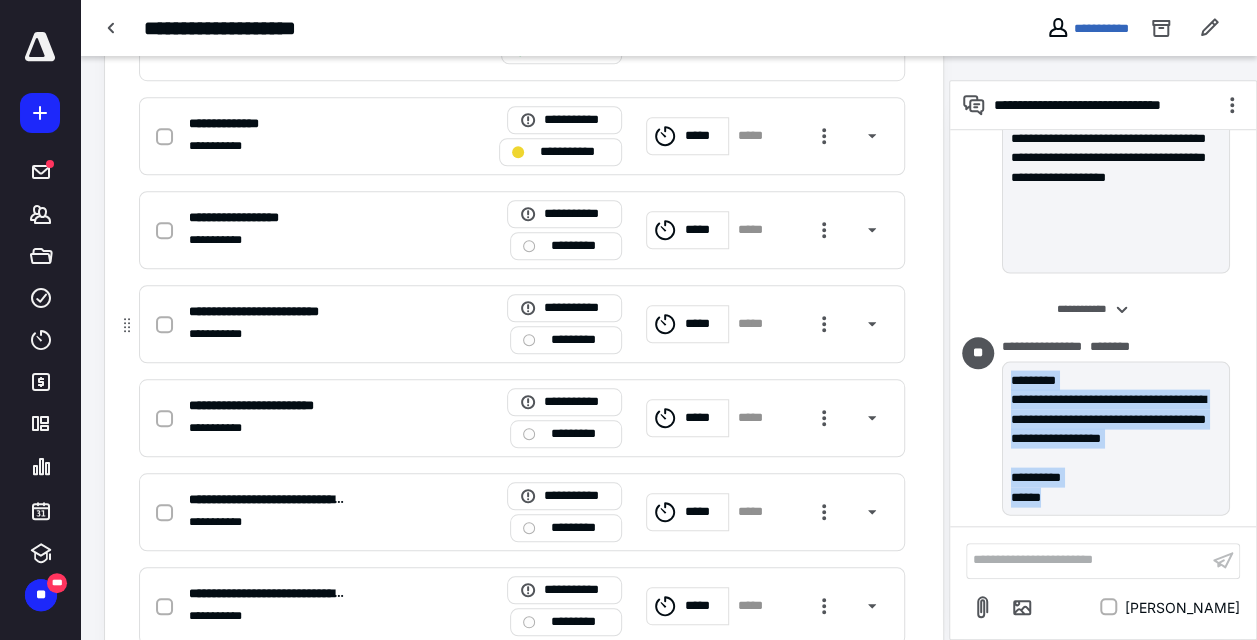 copy on "**********" 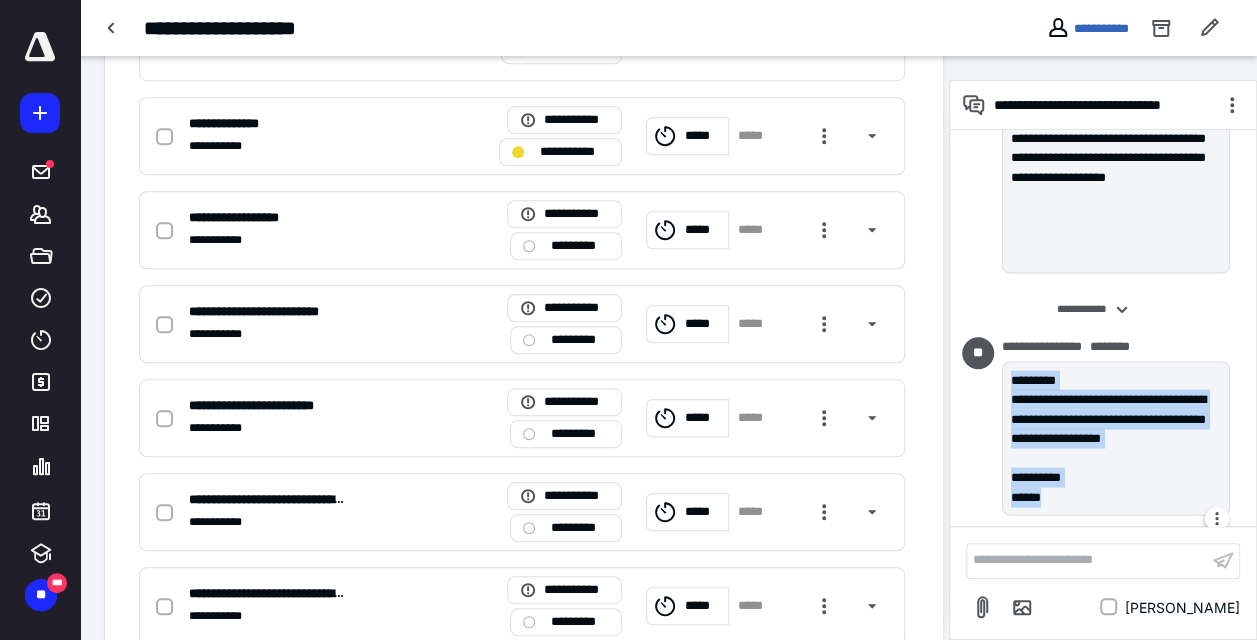 click on "**********" at bounding box center (1116, 428) 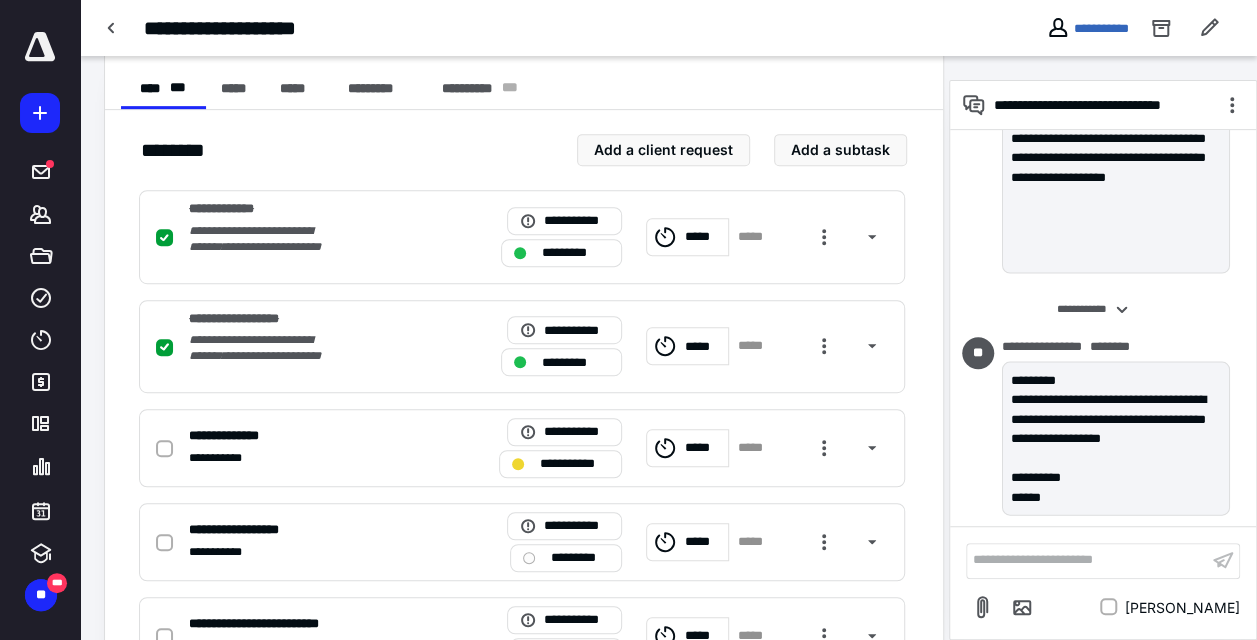 scroll, scrollTop: 400, scrollLeft: 0, axis: vertical 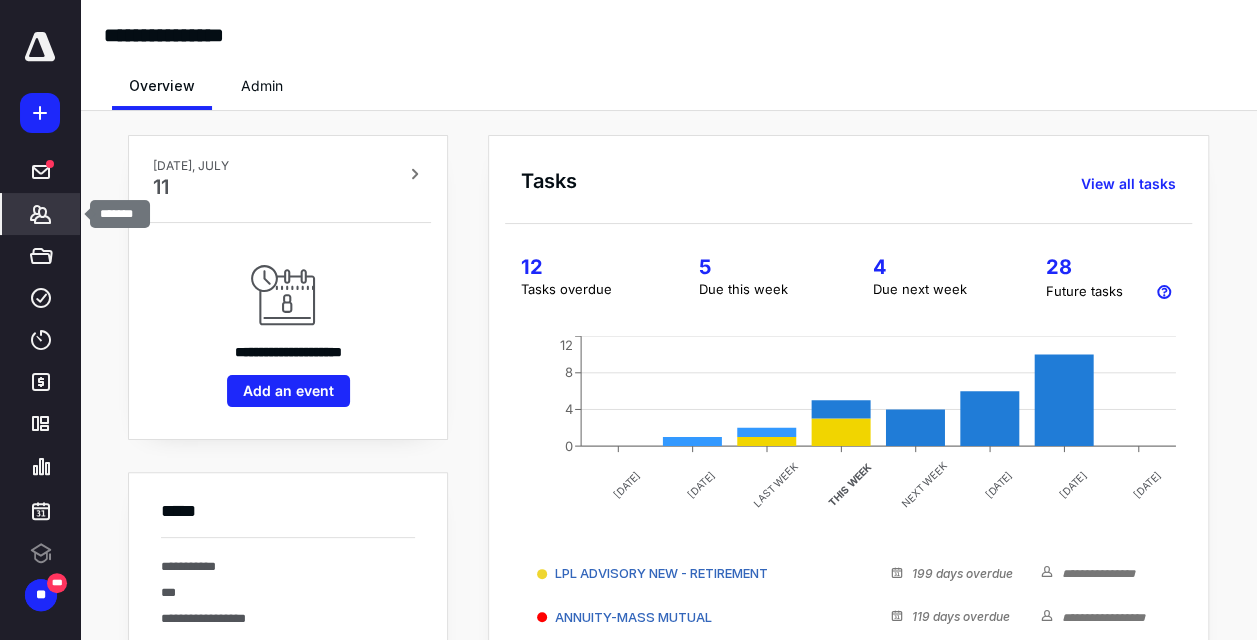 click on "*******" at bounding box center (41, 214) 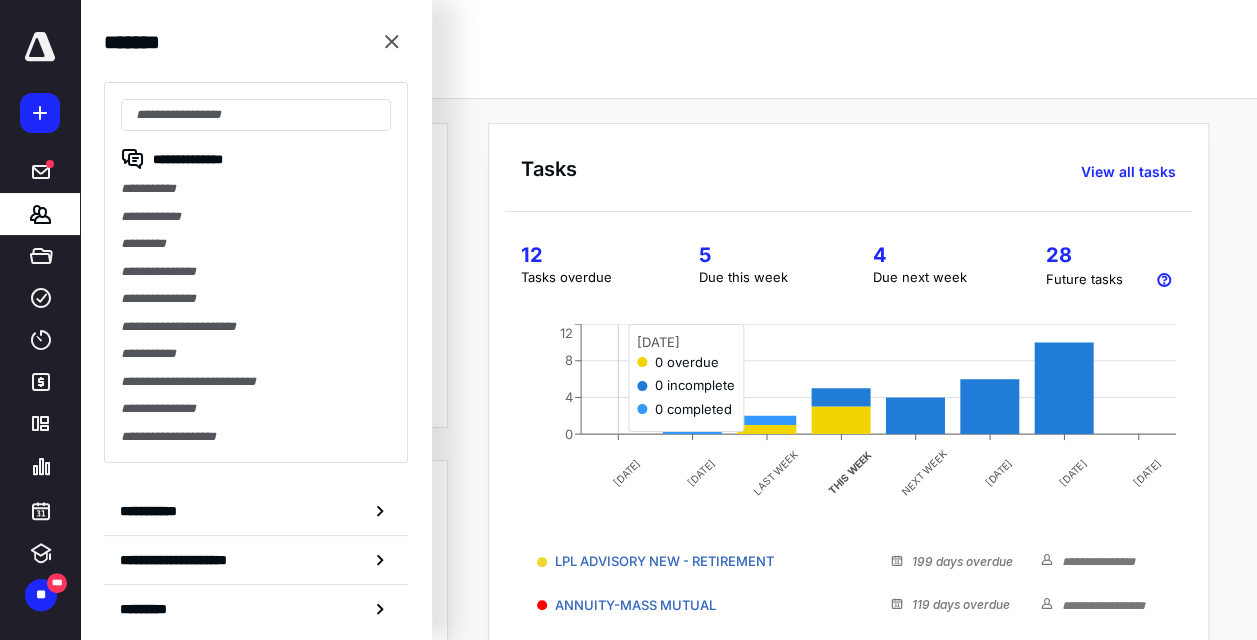 scroll, scrollTop: 0, scrollLeft: 0, axis: both 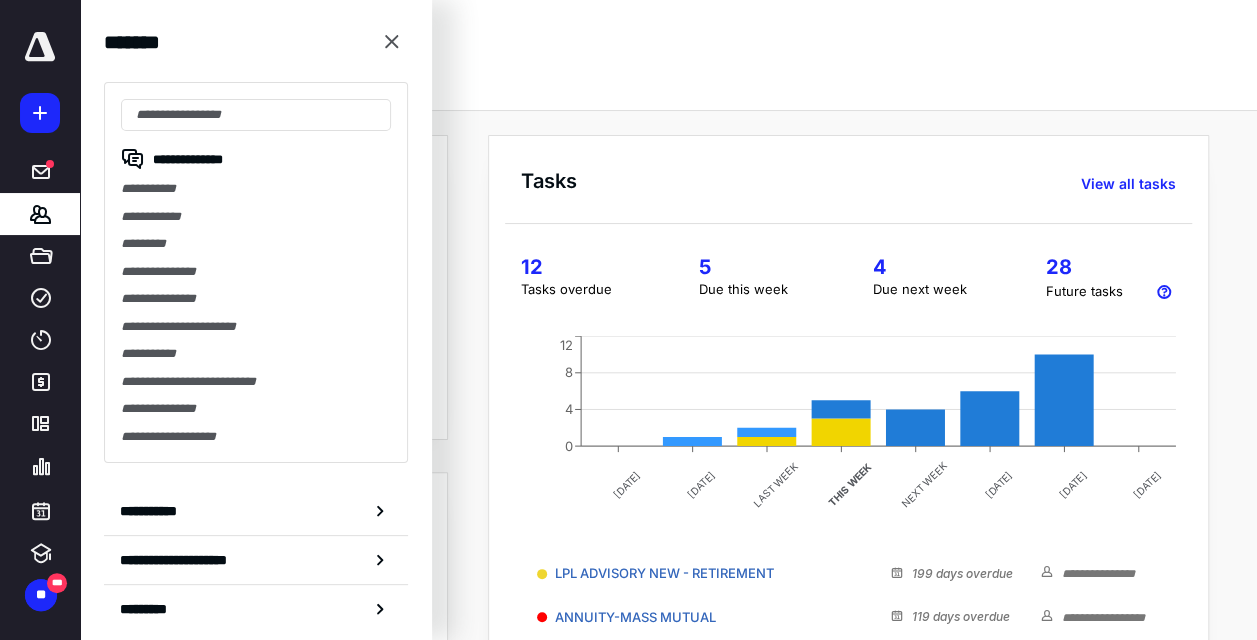click on "**********" at bounding box center [668, 581] 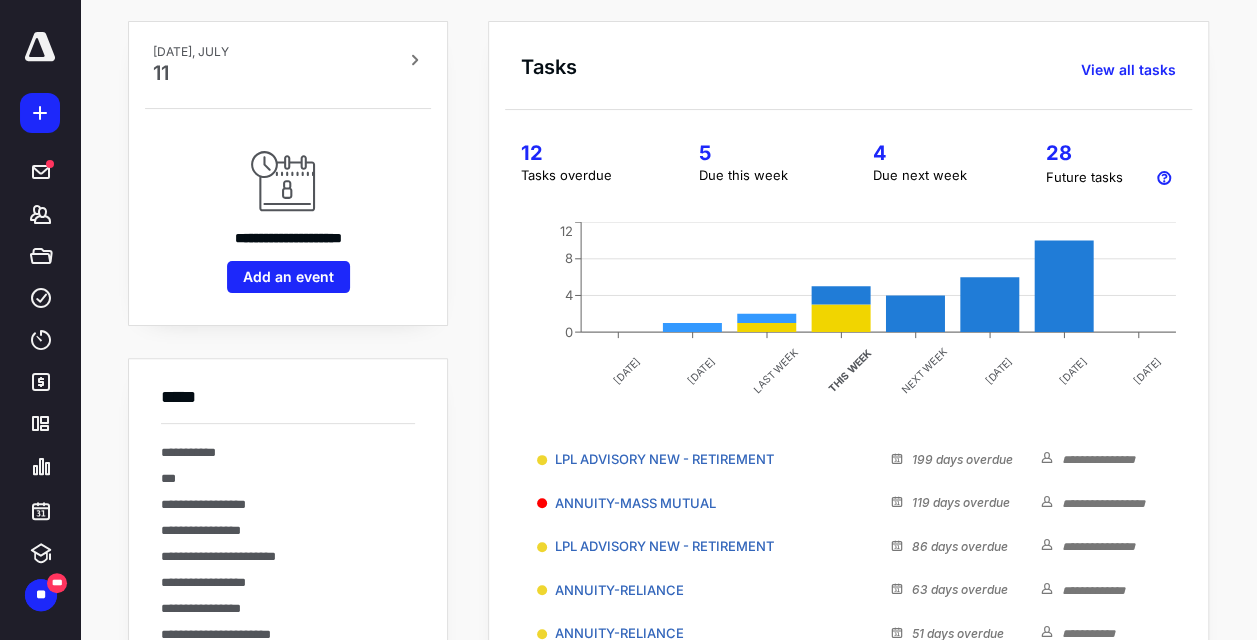 scroll, scrollTop: 0, scrollLeft: 0, axis: both 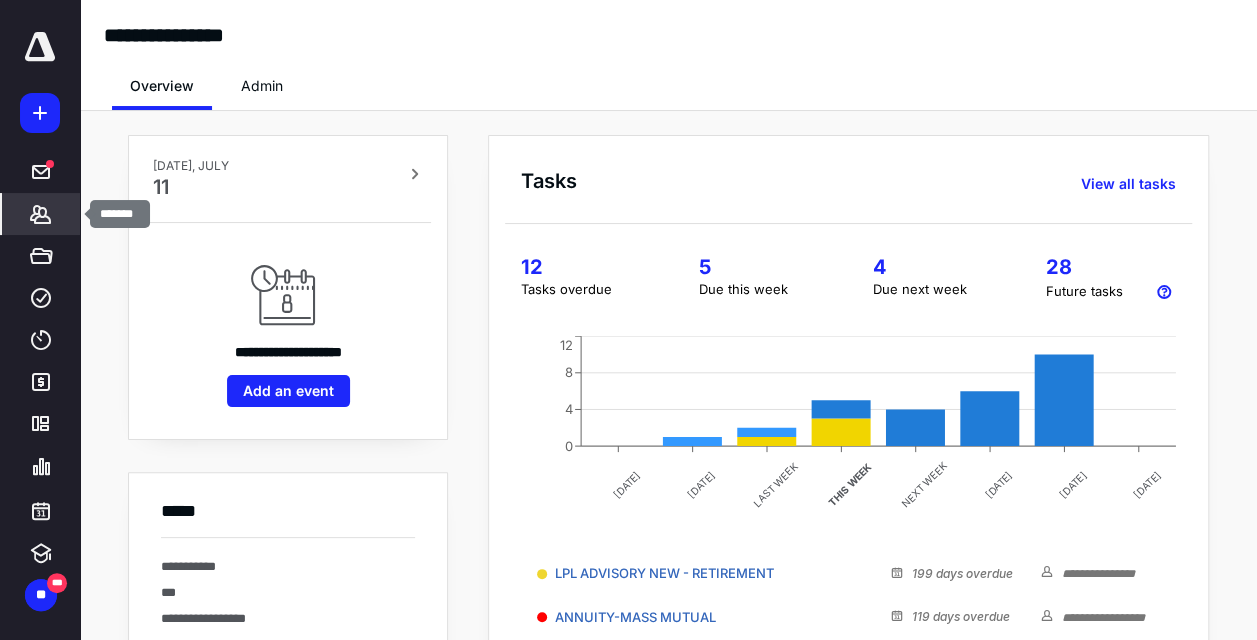 click on "*******" at bounding box center [41, 214] 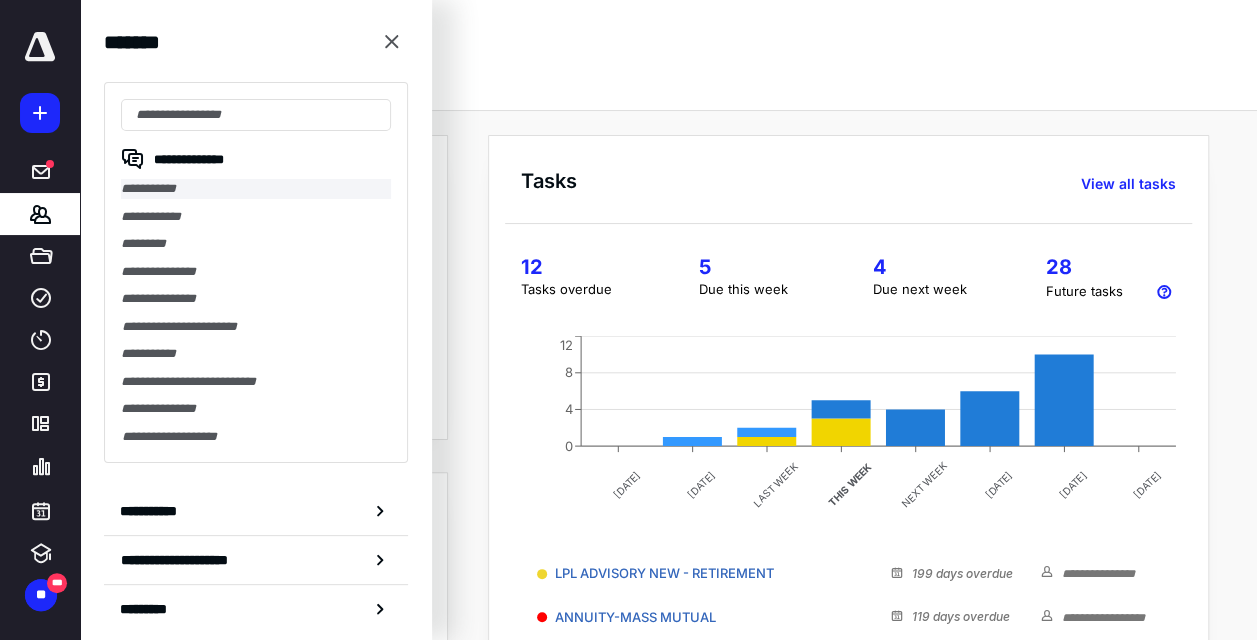 click on "**********" at bounding box center [256, 189] 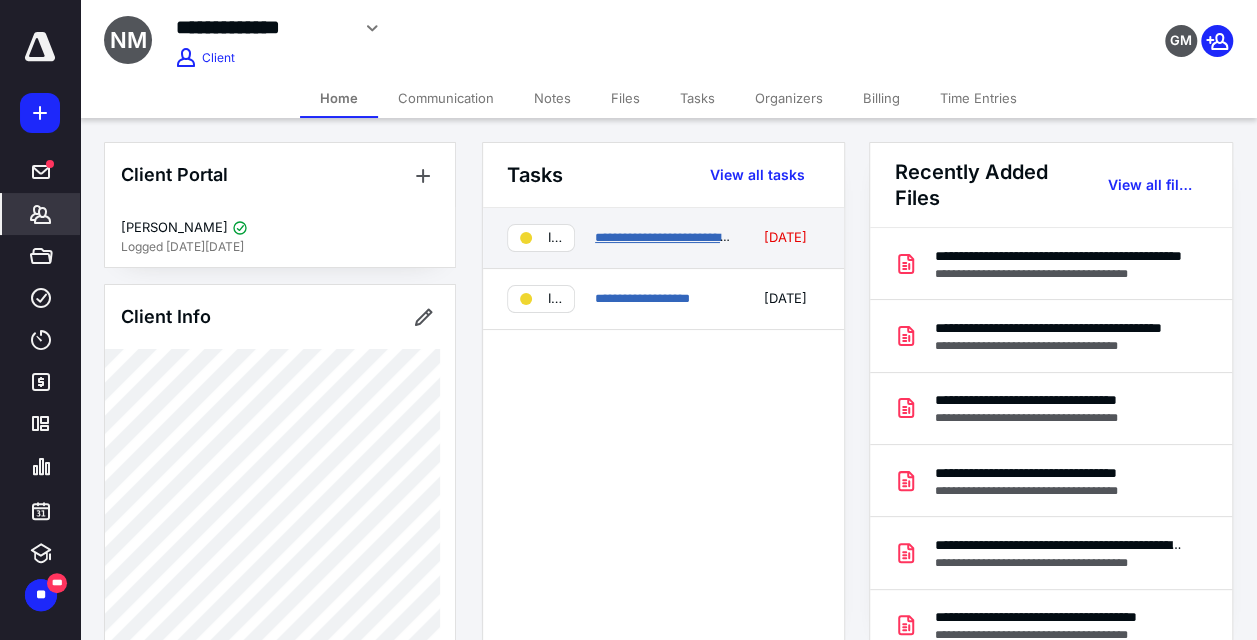 click on "**********" at bounding box center [677, 237] 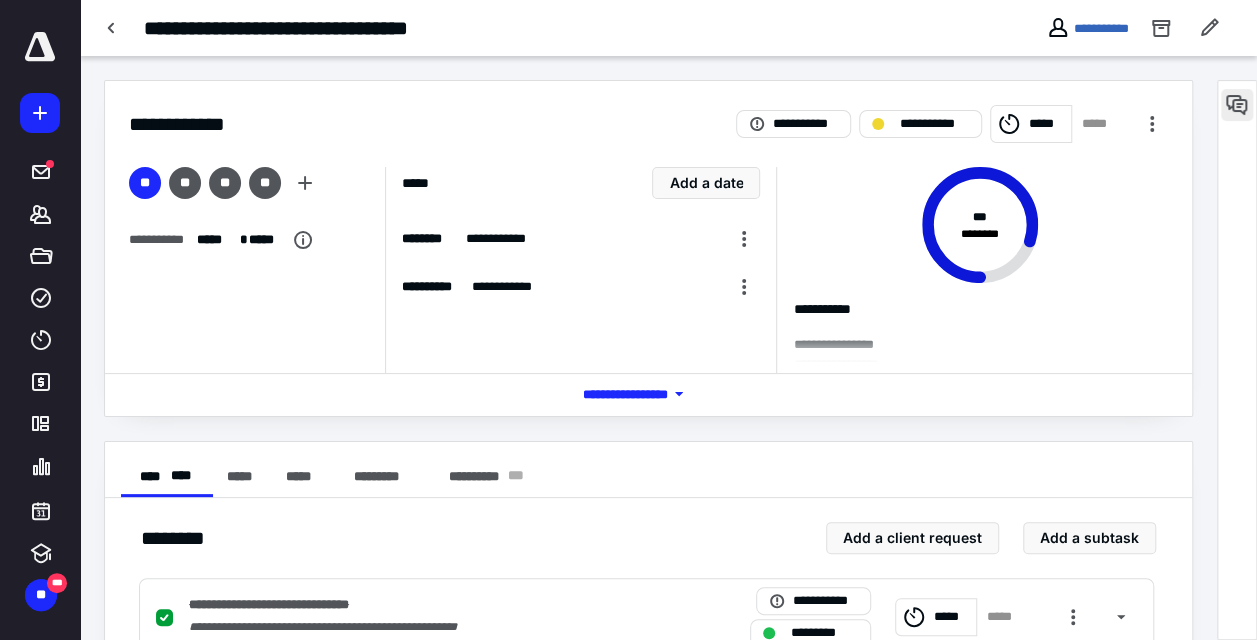 click at bounding box center (1237, 105) 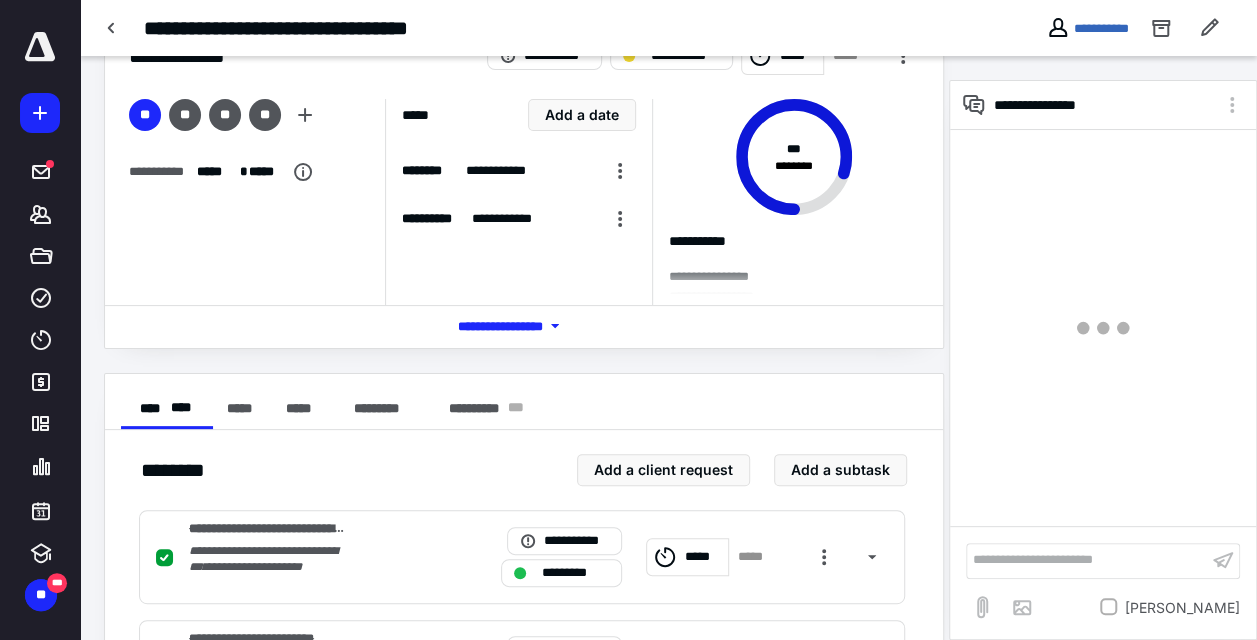 scroll, scrollTop: 100, scrollLeft: 0, axis: vertical 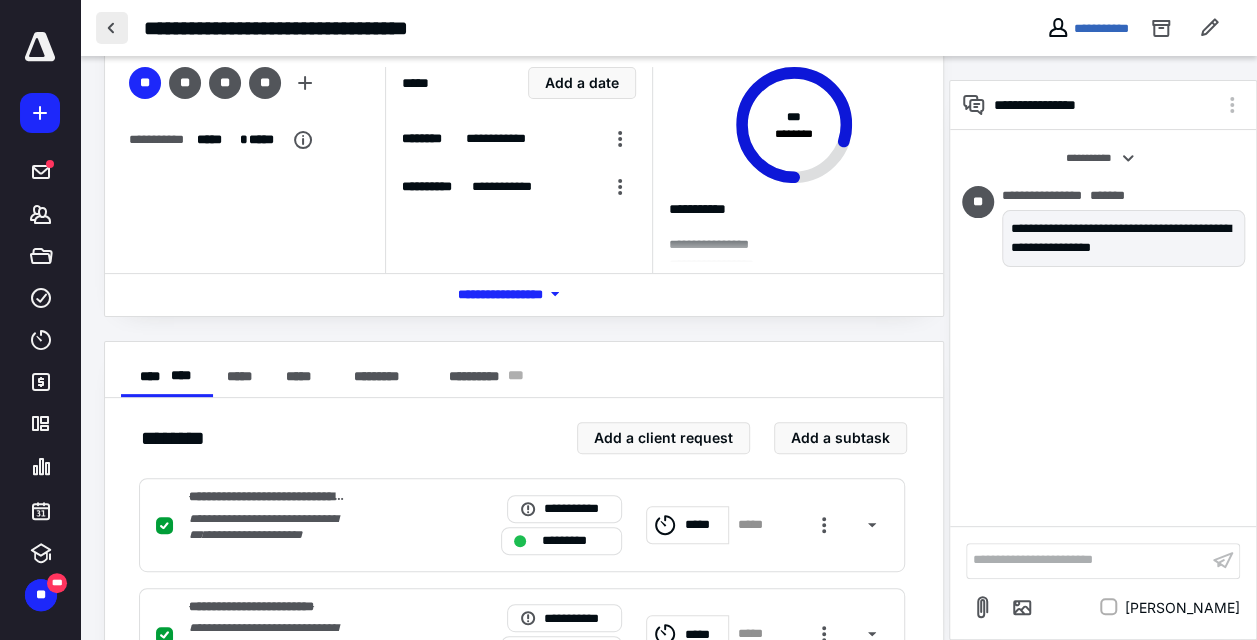 click at bounding box center (112, 28) 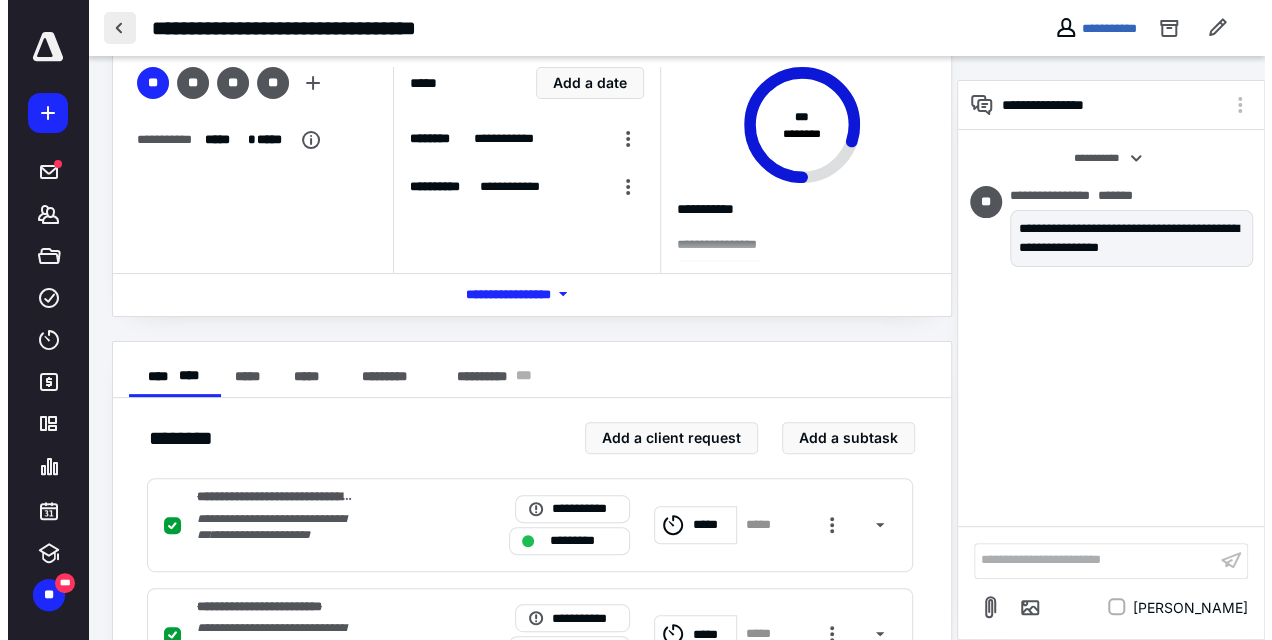 scroll, scrollTop: 0, scrollLeft: 0, axis: both 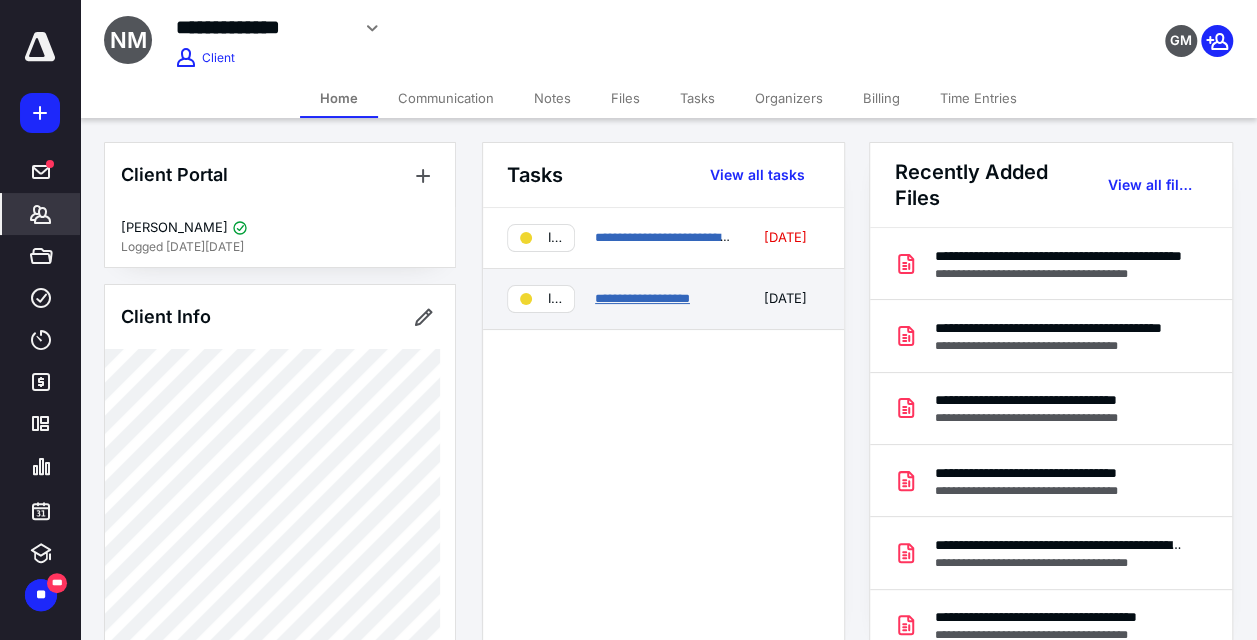 click on "**********" at bounding box center (642, 298) 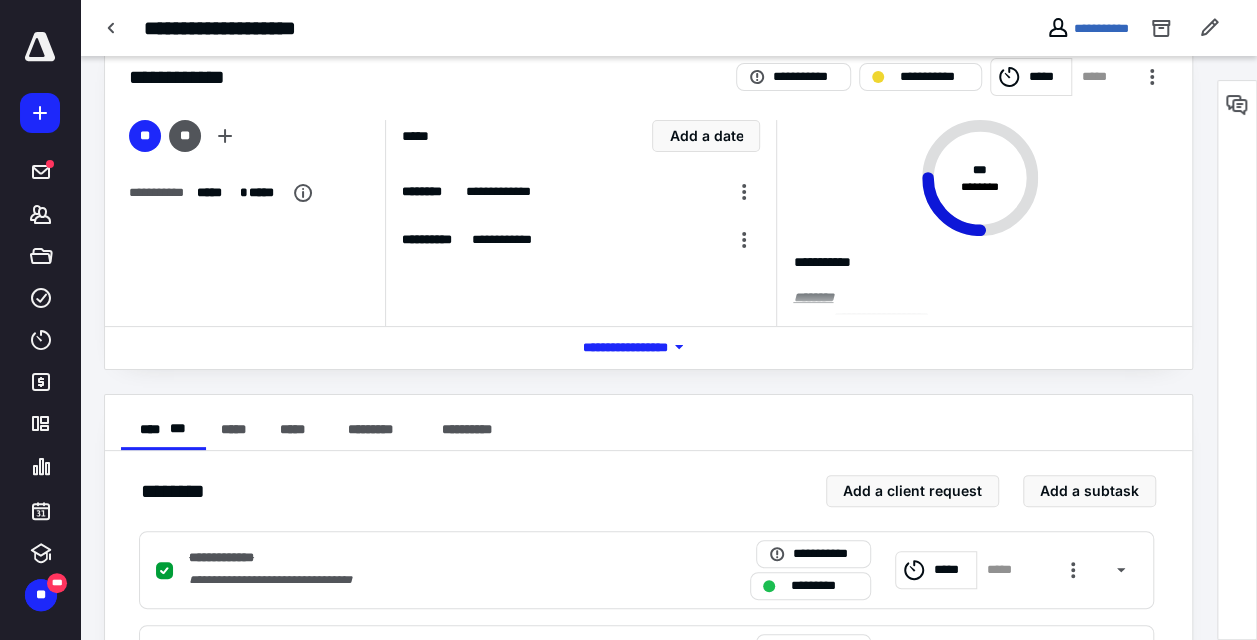scroll, scrollTop: 400, scrollLeft: 0, axis: vertical 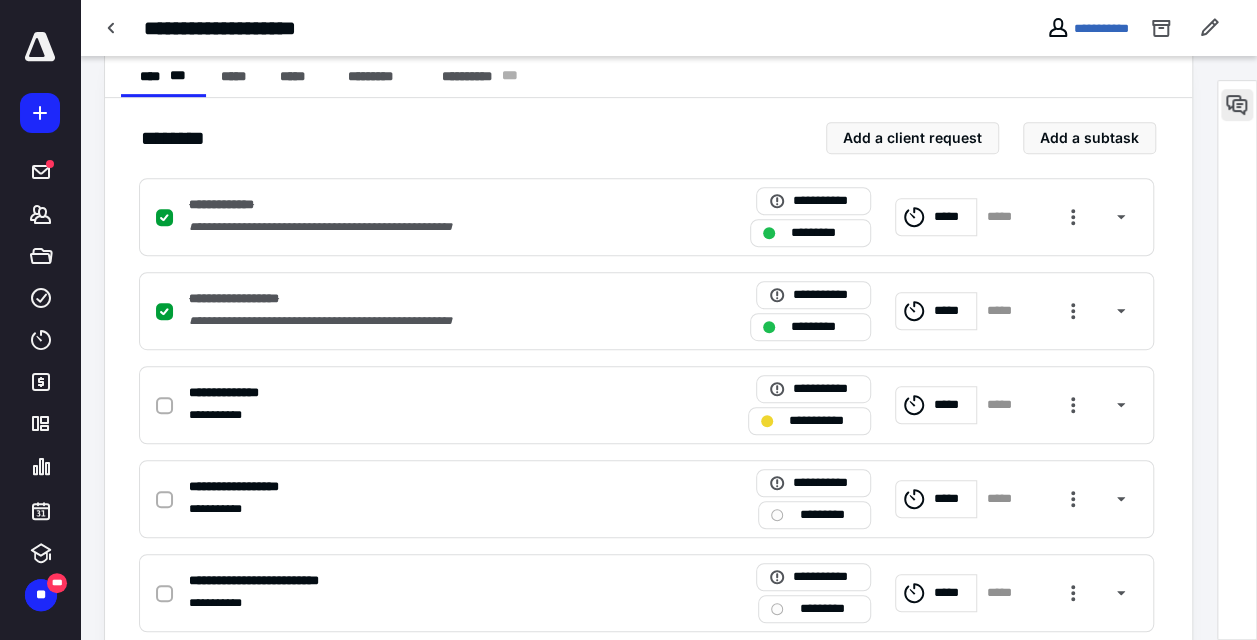 click at bounding box center (1237, 105) 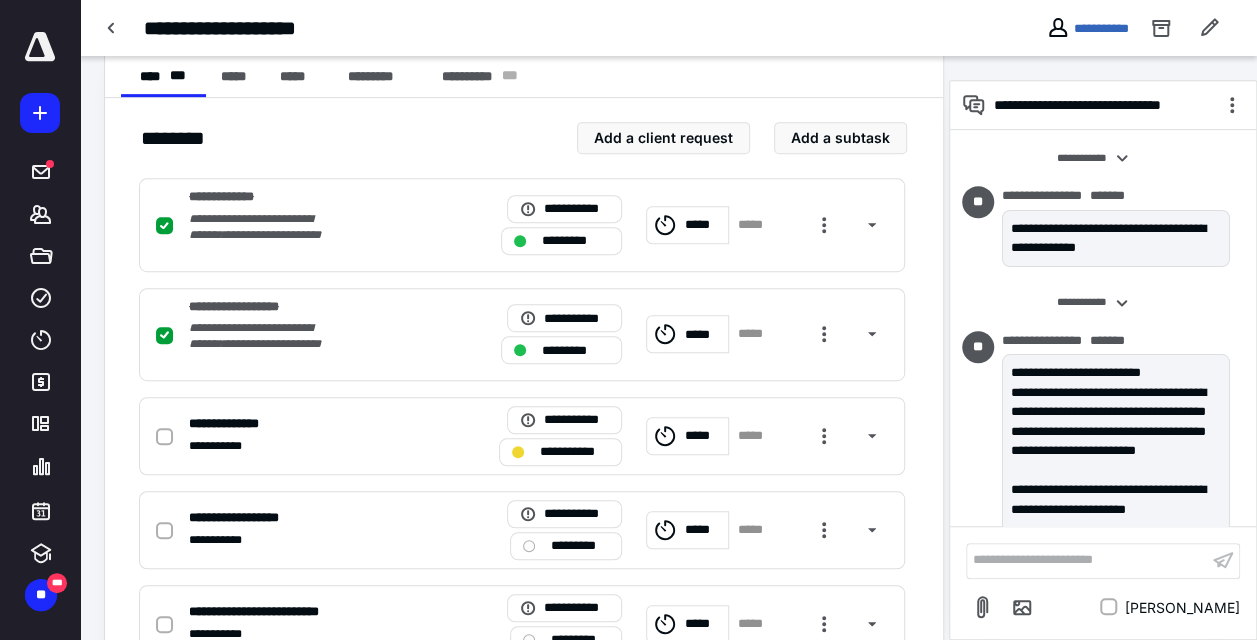 scroll, scrollTop: 1985, scrollLeft: 0, axis: vertical 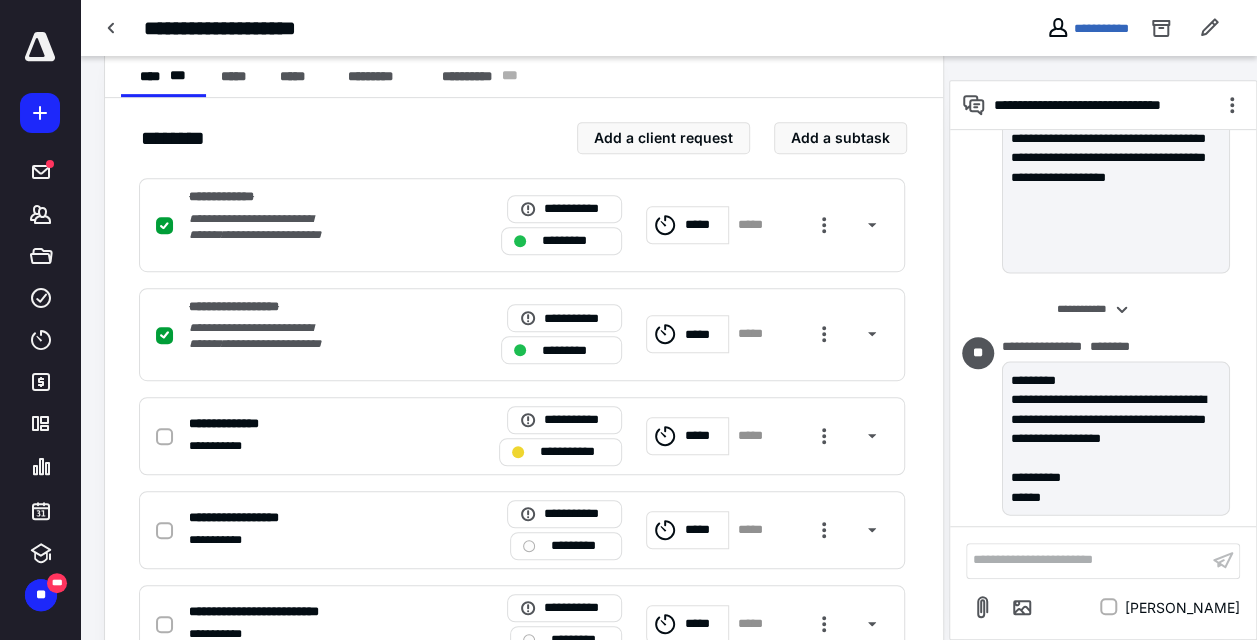 click on "**********" at bounding box center (1087, 560) 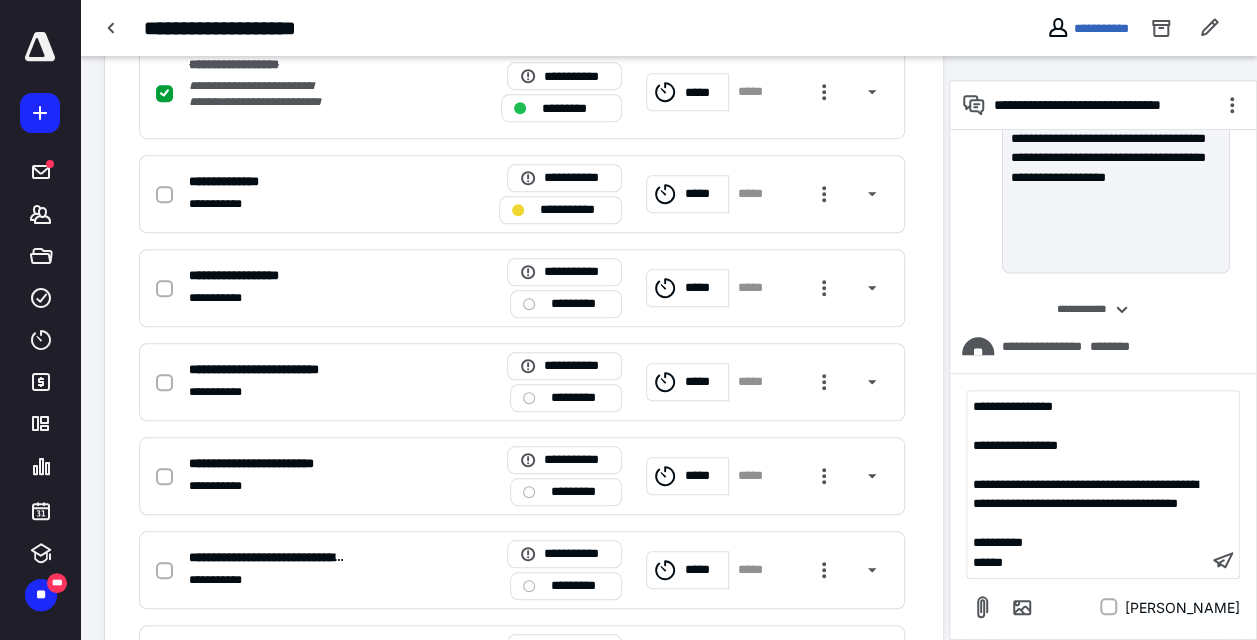 scroll, scrollTop: 752, scrollLeft: 0, axis: vertical 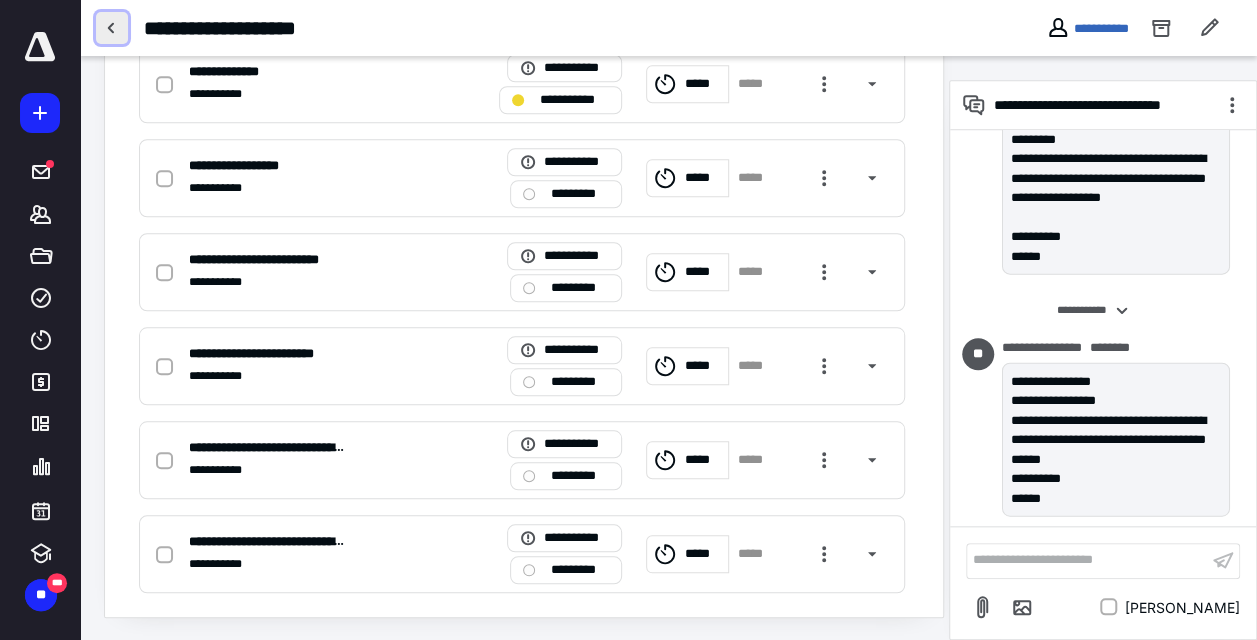 click at bounding box center [112, 28] 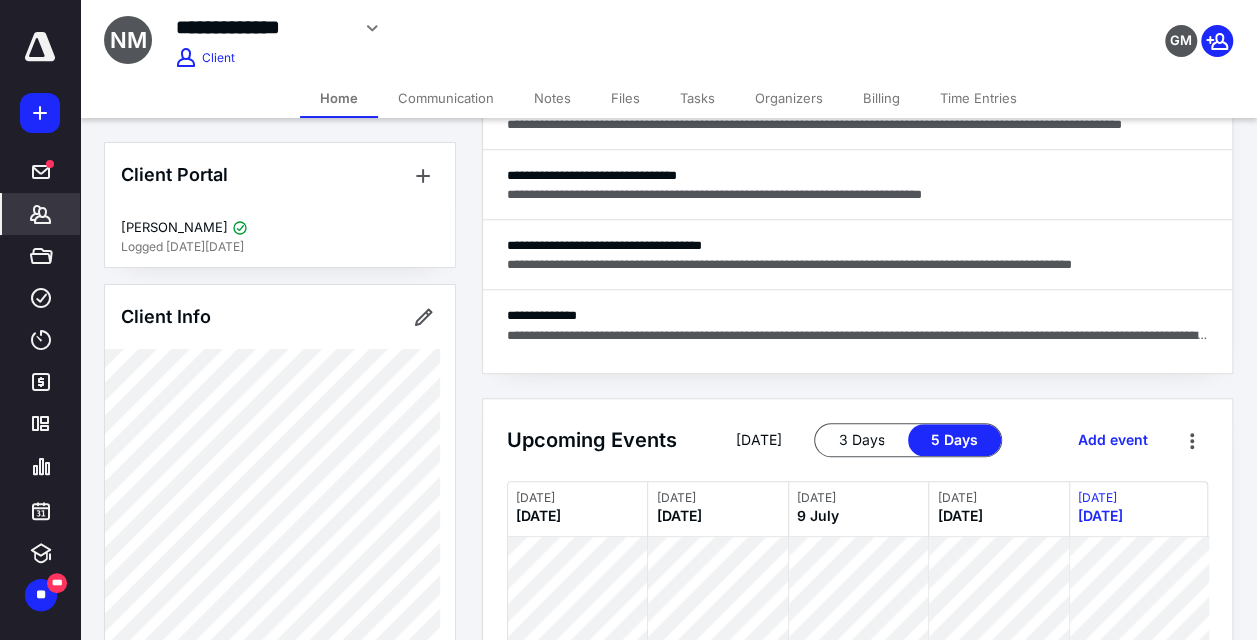 scroll, scrollTop: 800, scrollLeft: 0, axis: vertical 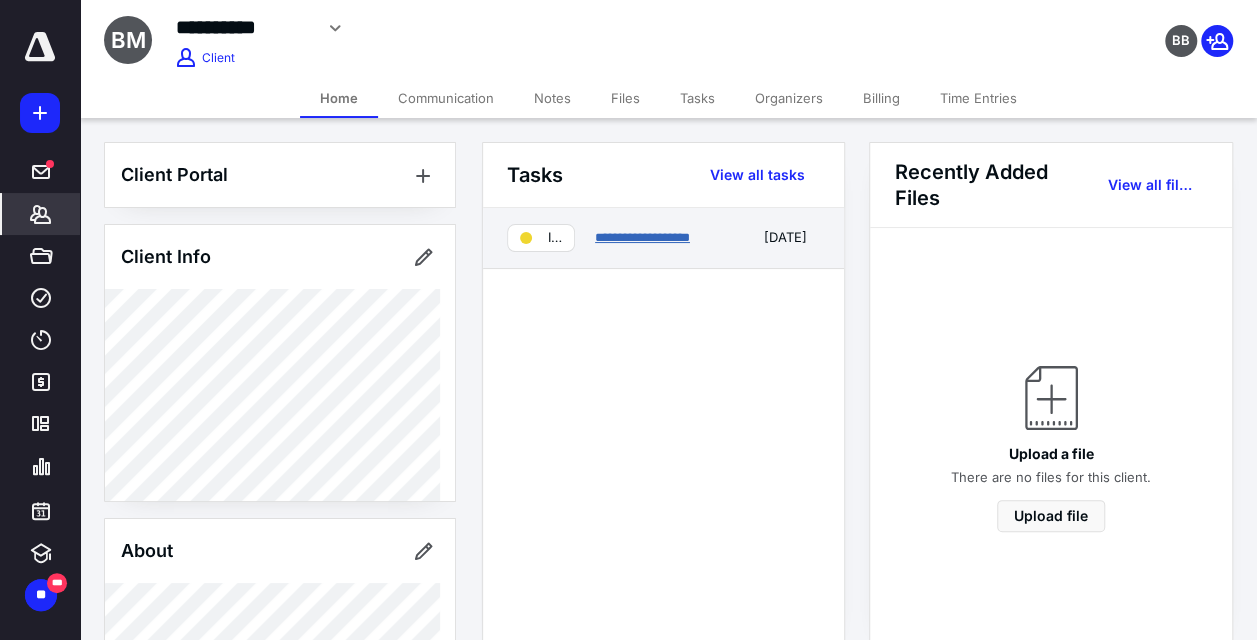 click on "**********" at bounding box center (642, 237) 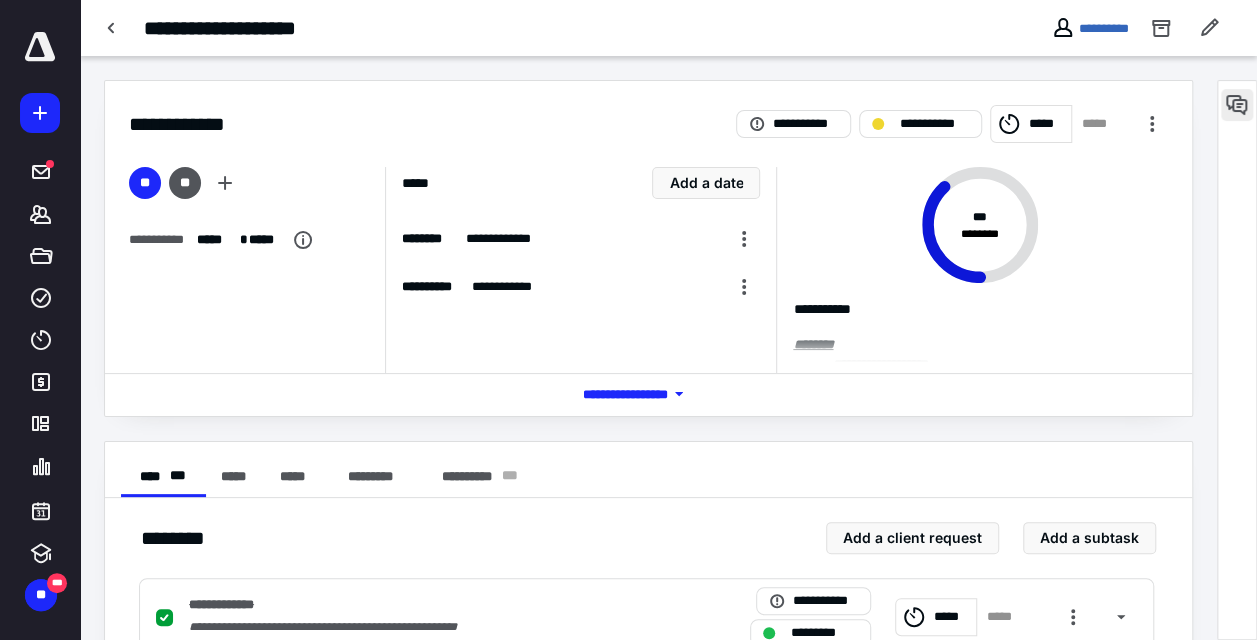click at bounding box center [1237, 105] 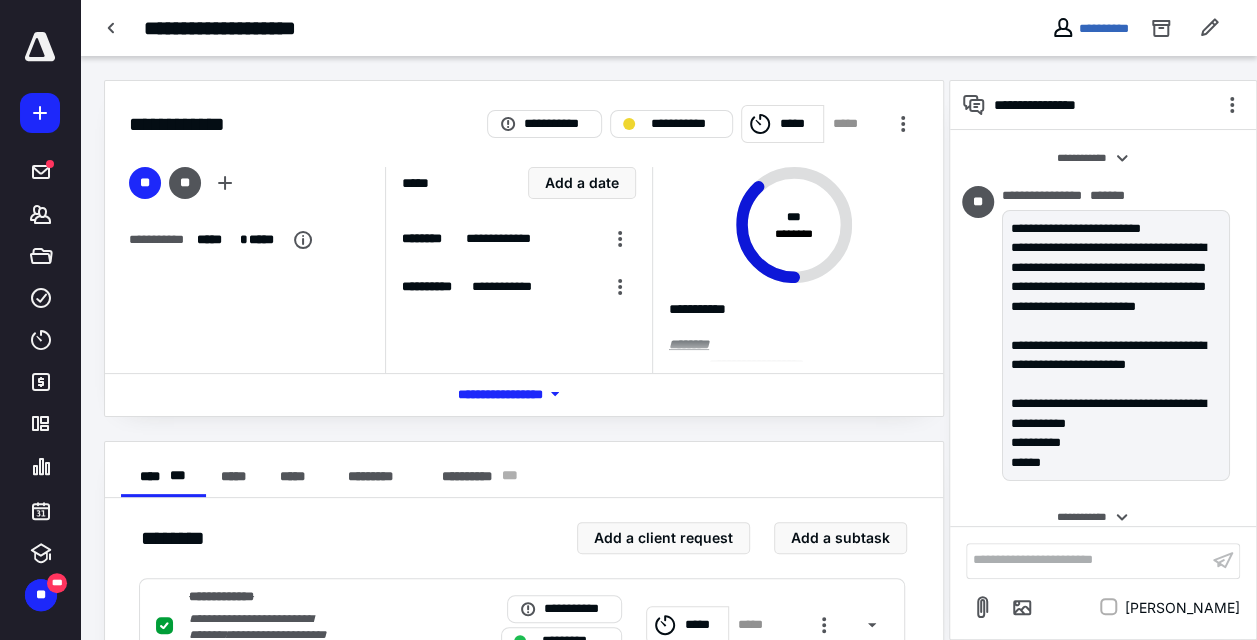 scroll, scrollTop: 591, scrollLeft: 0, axis: vertical 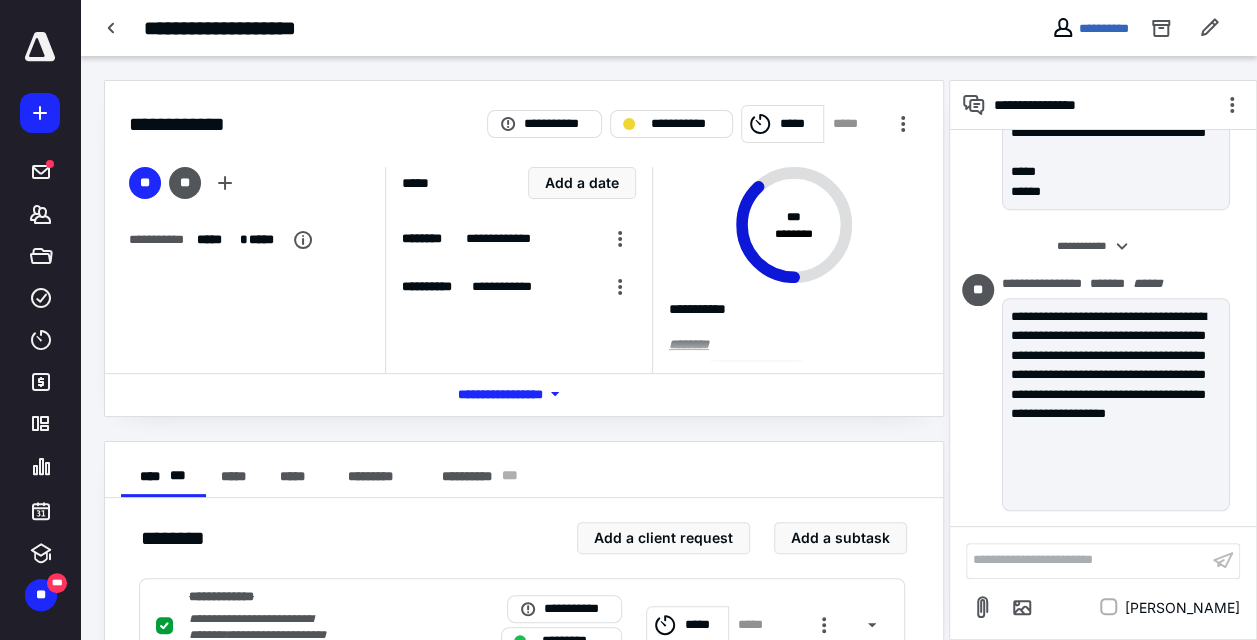 click on "**********" at bounding box center [1087, 560] 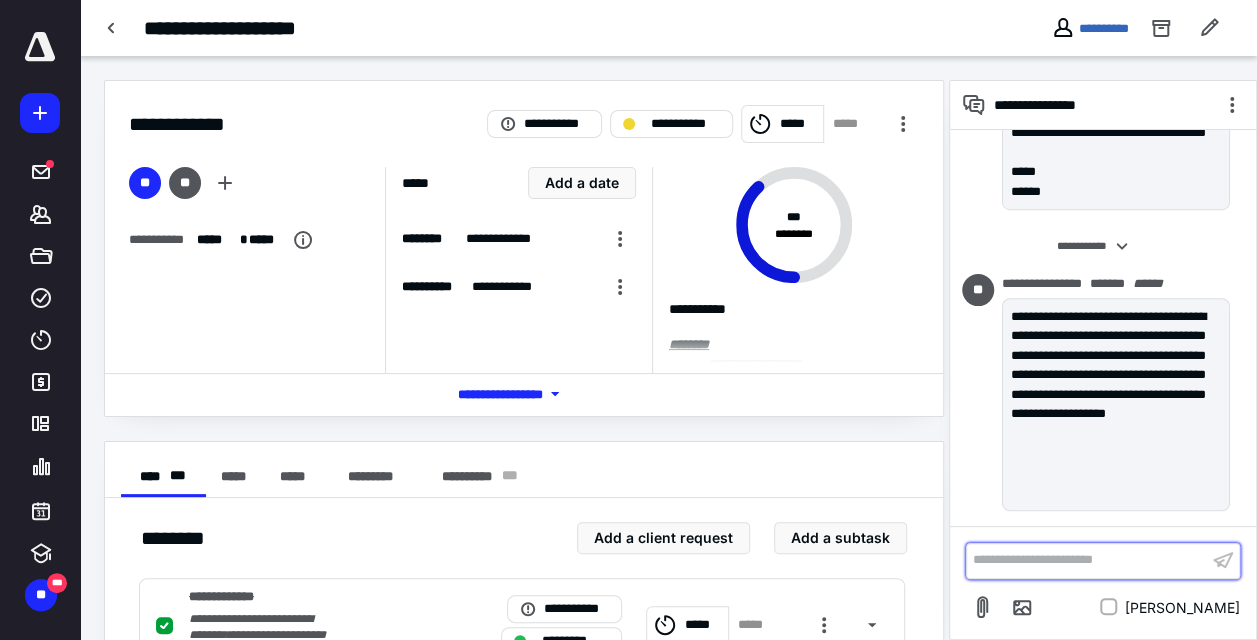click on "**********" at bounding box center (1087, 560) 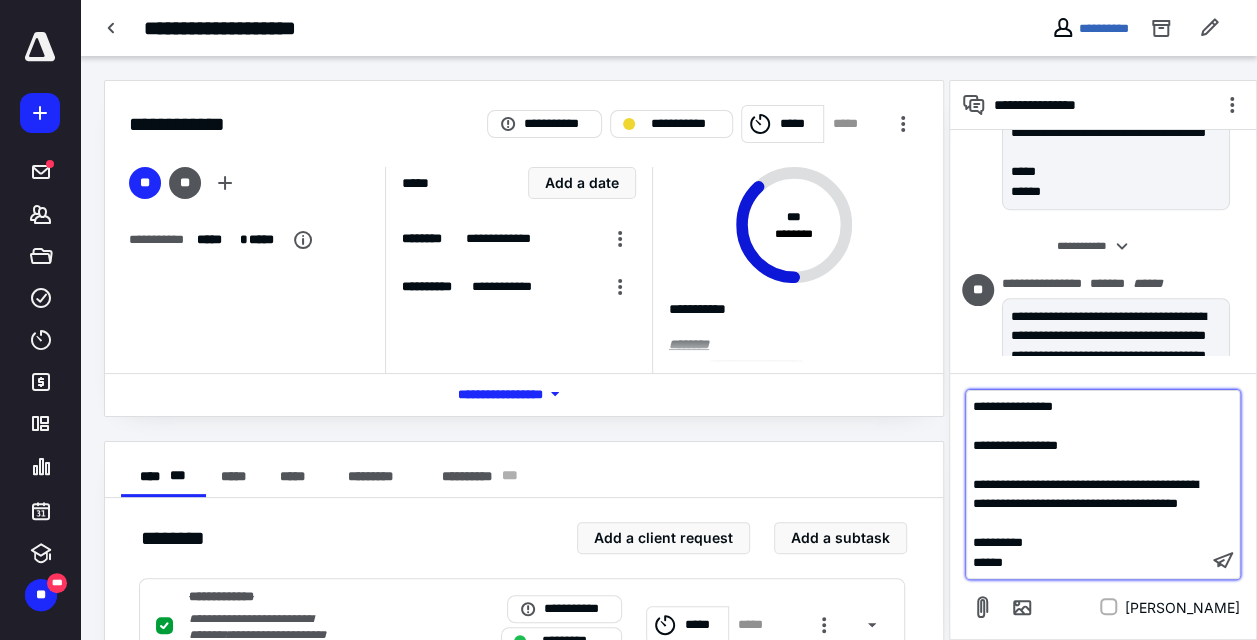 scroll, scrollTop: 832, scrollLeft: 0, axis: vertical 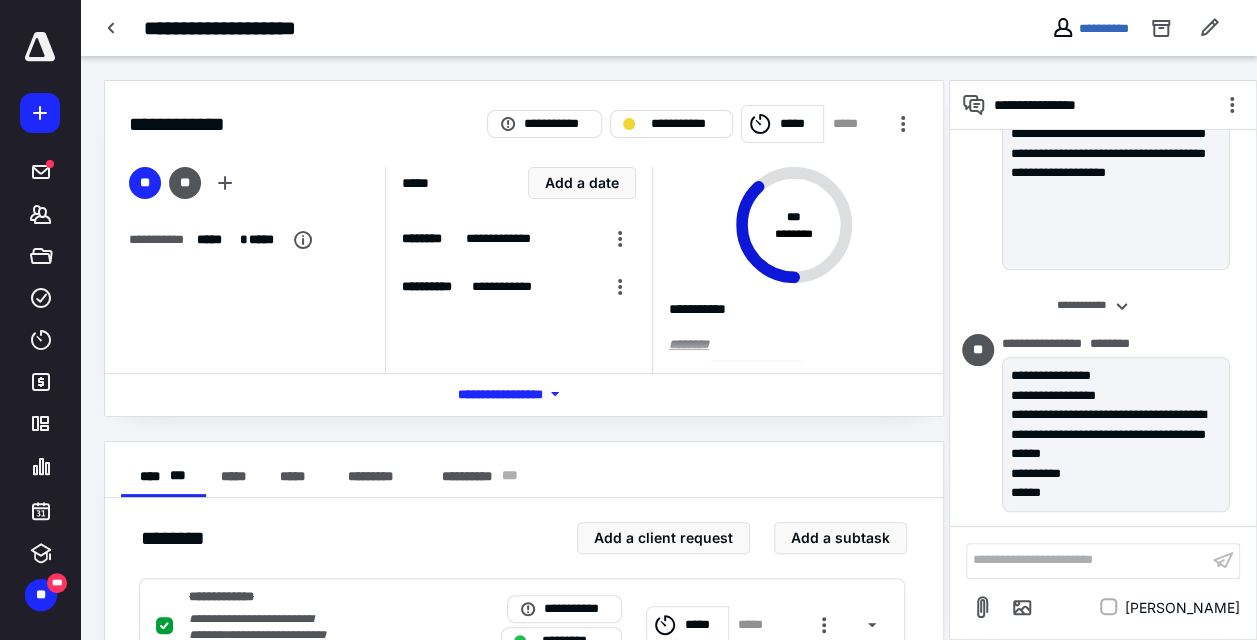 click on "**********" at bounding box center (463, 28) 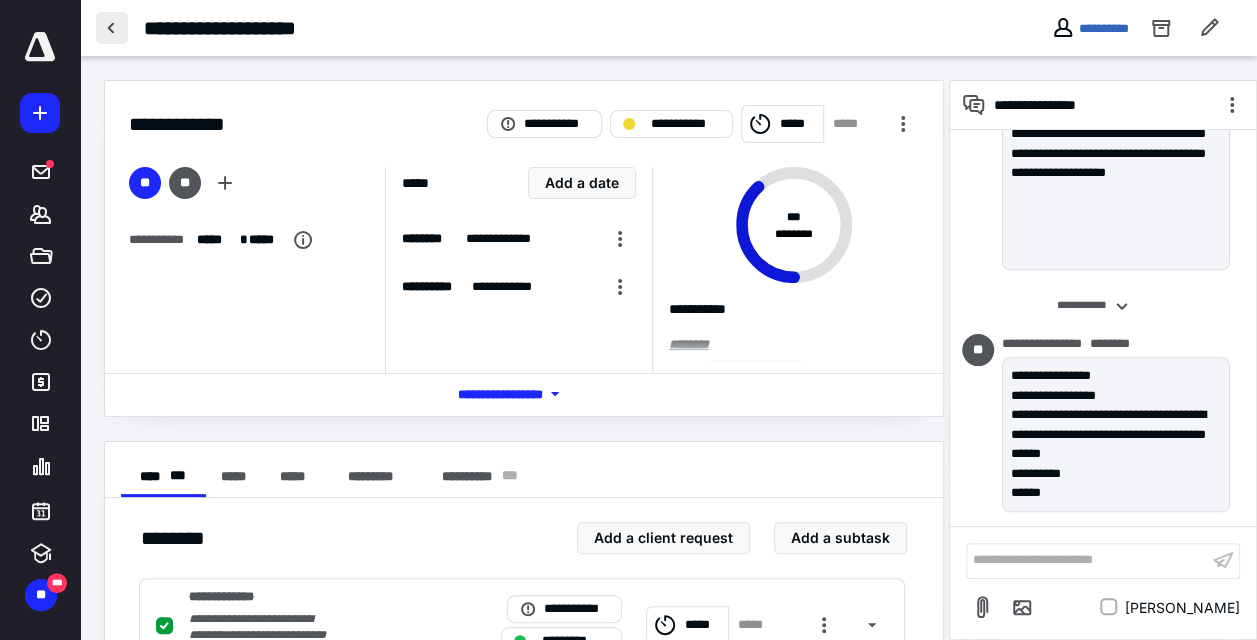 click at bounding box center [112, 28] 